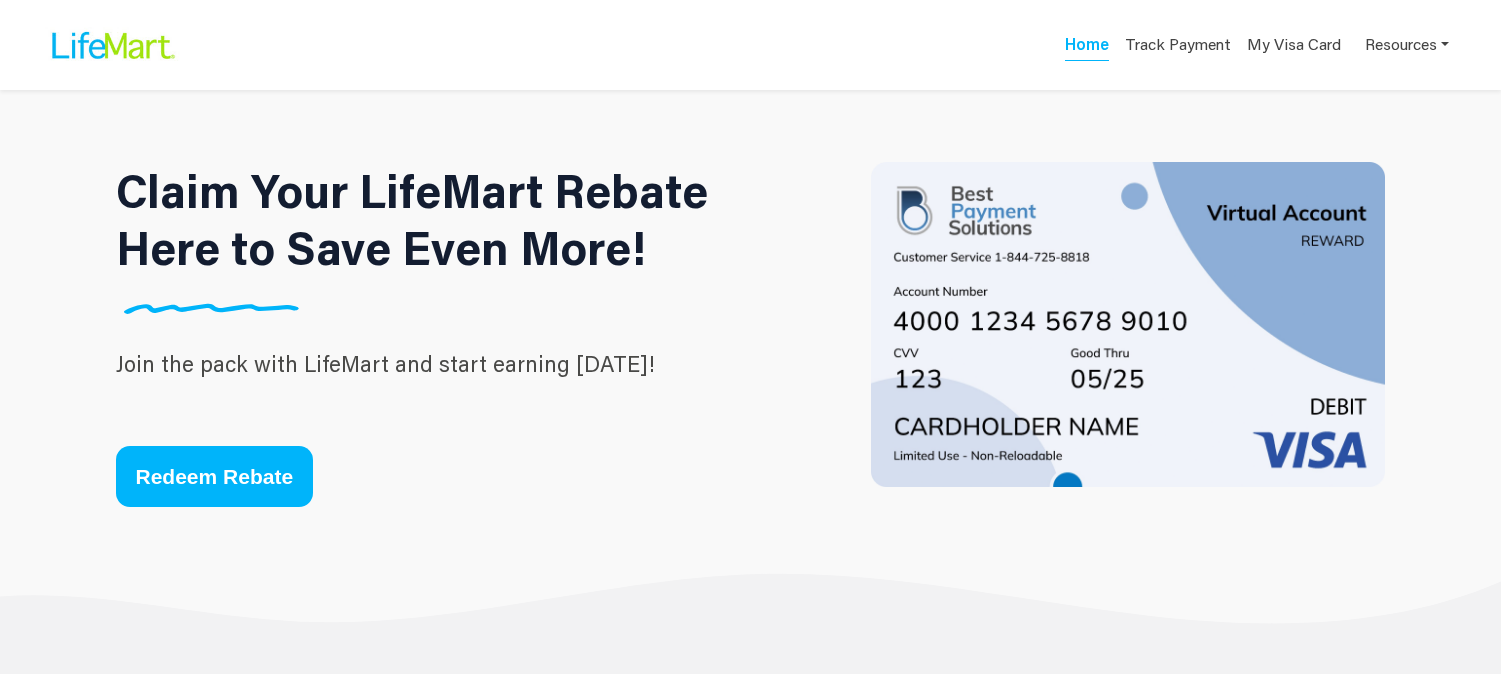 scroll, scrollTop: 0, scrollLeft: 0, axis: both 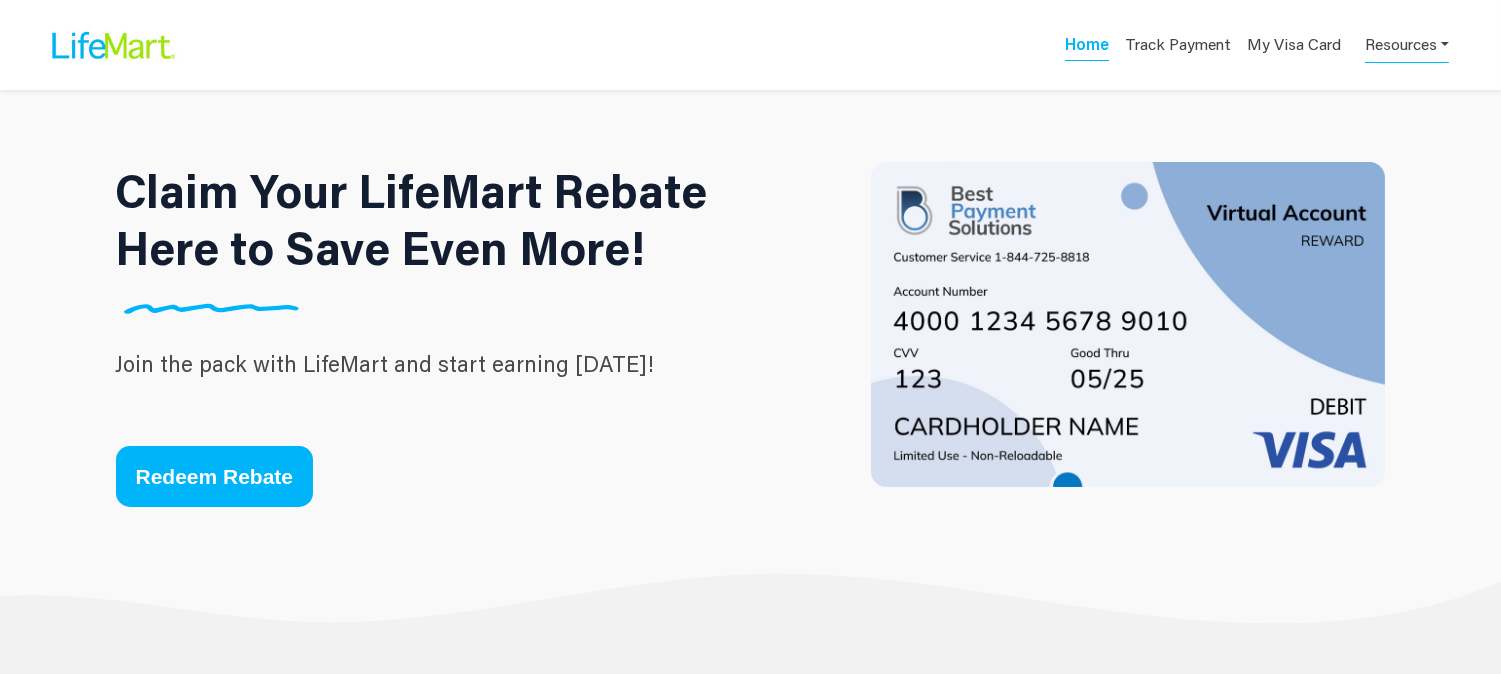 click on "Resources" at bounding box center (1407, 43) 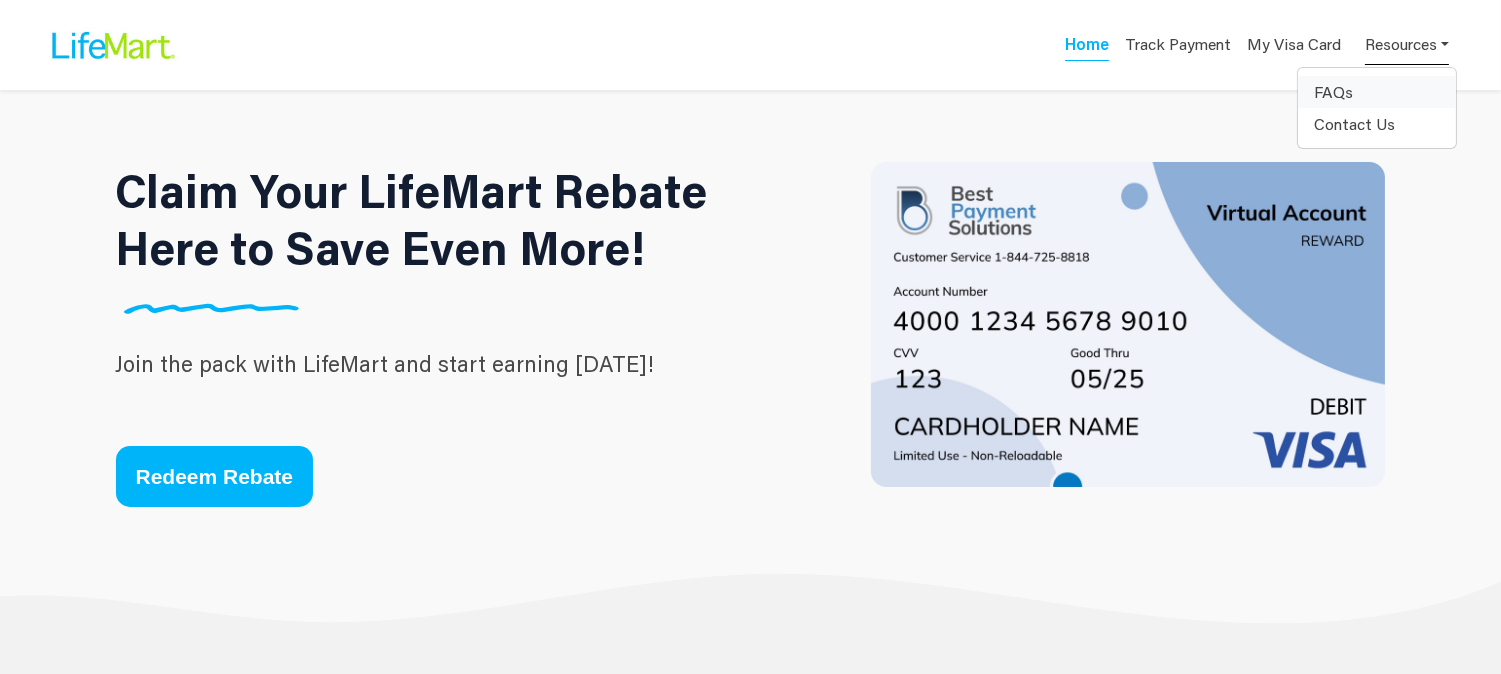click on "FAQs" at bounding box center [1377, 92] 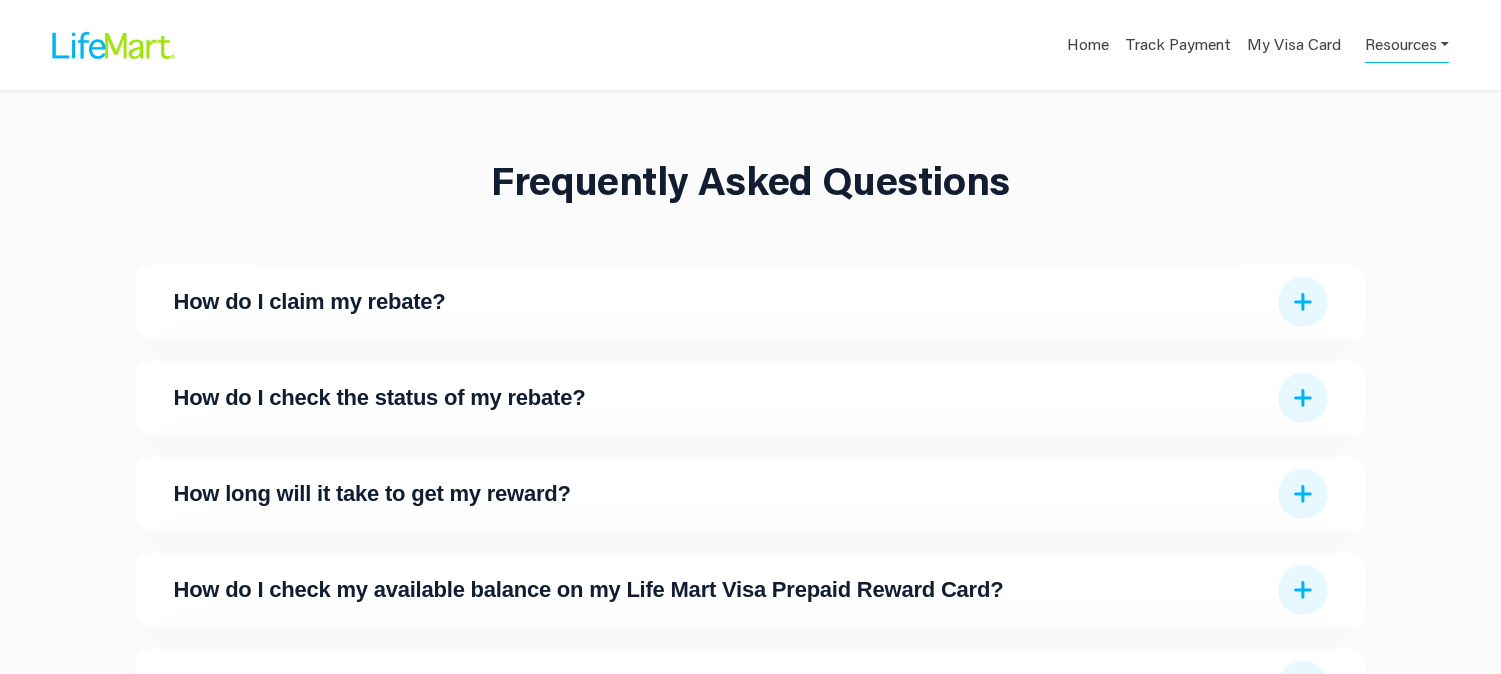 click on "How do I claim my rebate?" at bounding box center [720, 302] 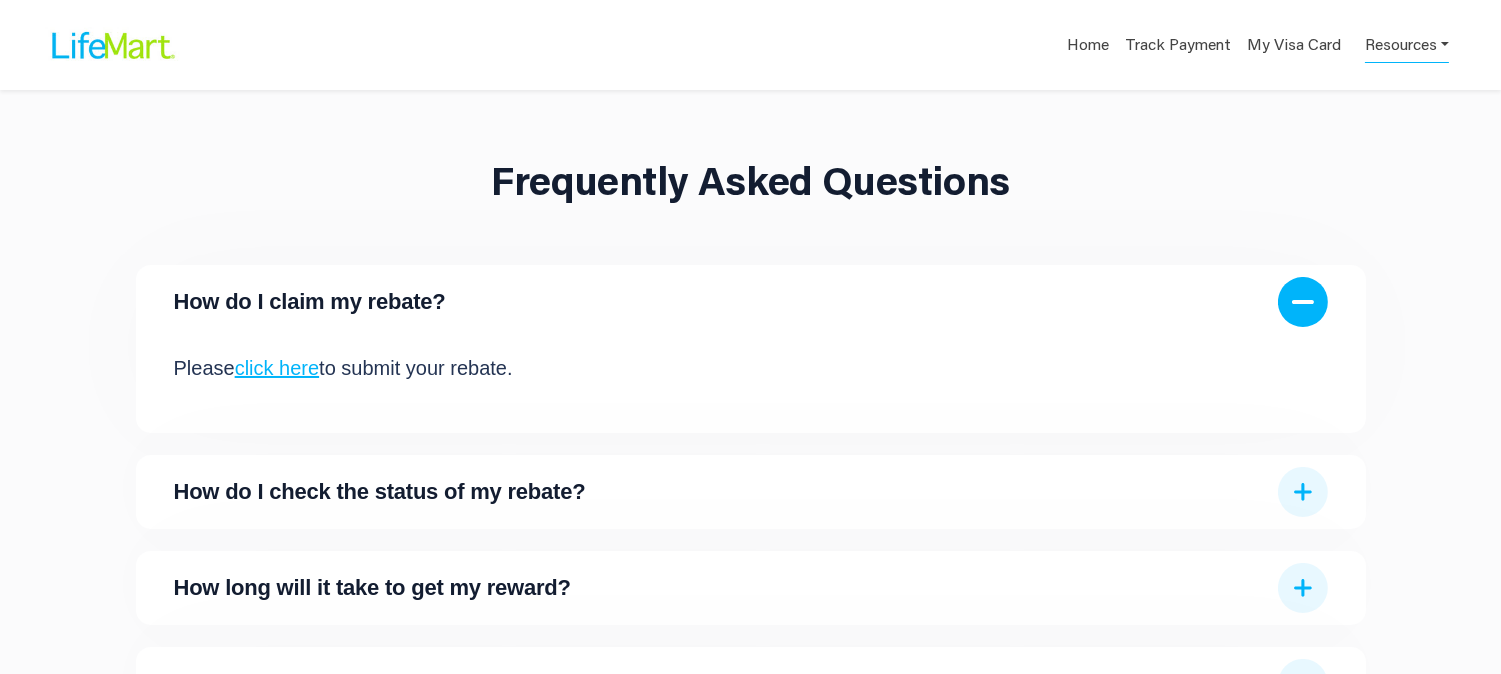 click on "click here" at bounding box center [277, 368] 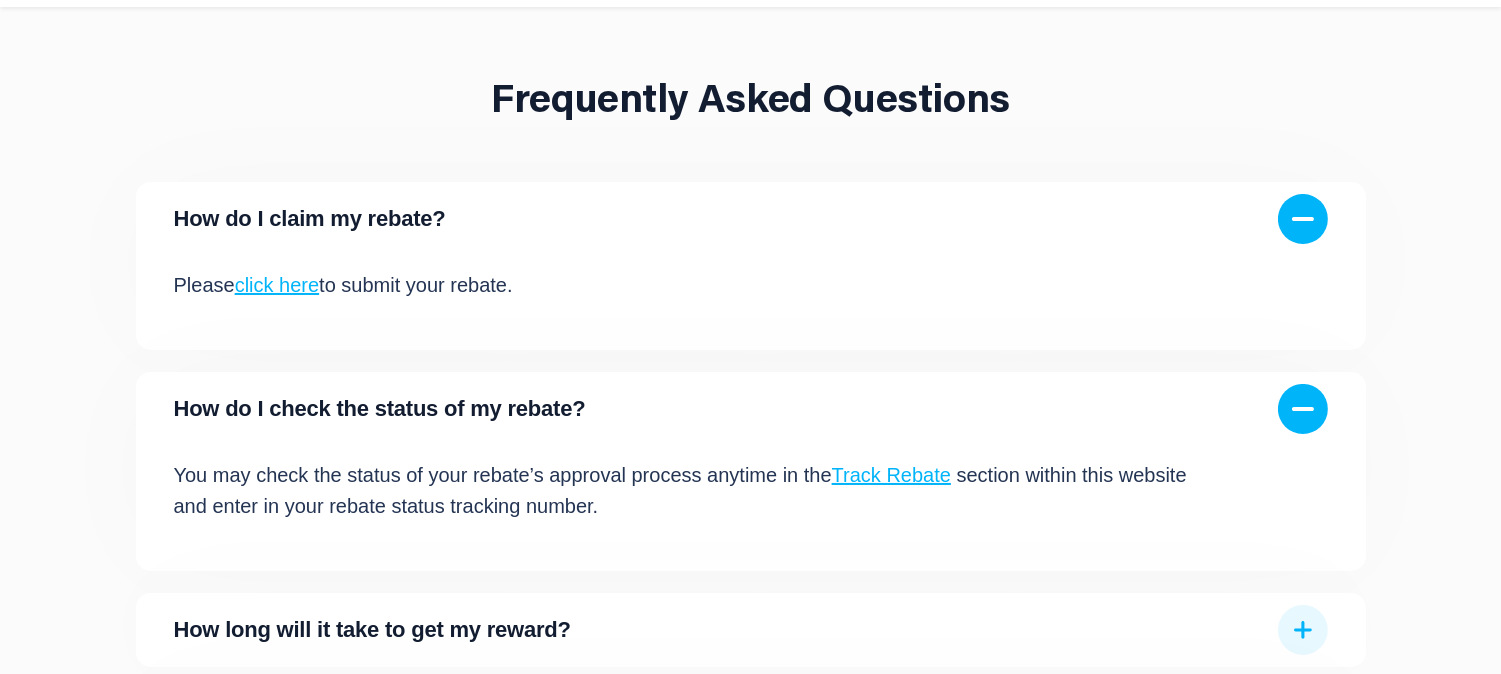 scroll, scrollTop: 111, scrollLeft: 0, axis: vertical 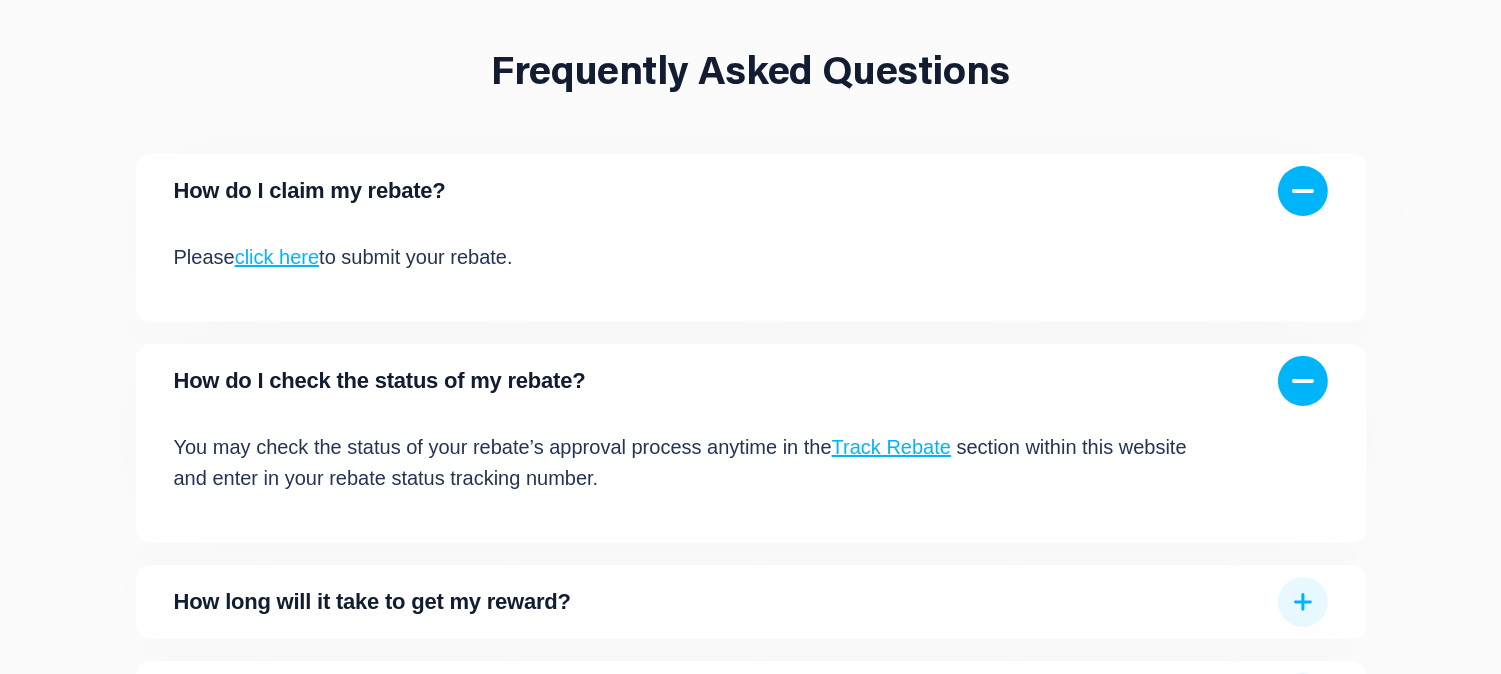 click on "Track Rebate" at bounding box center (891, 447) 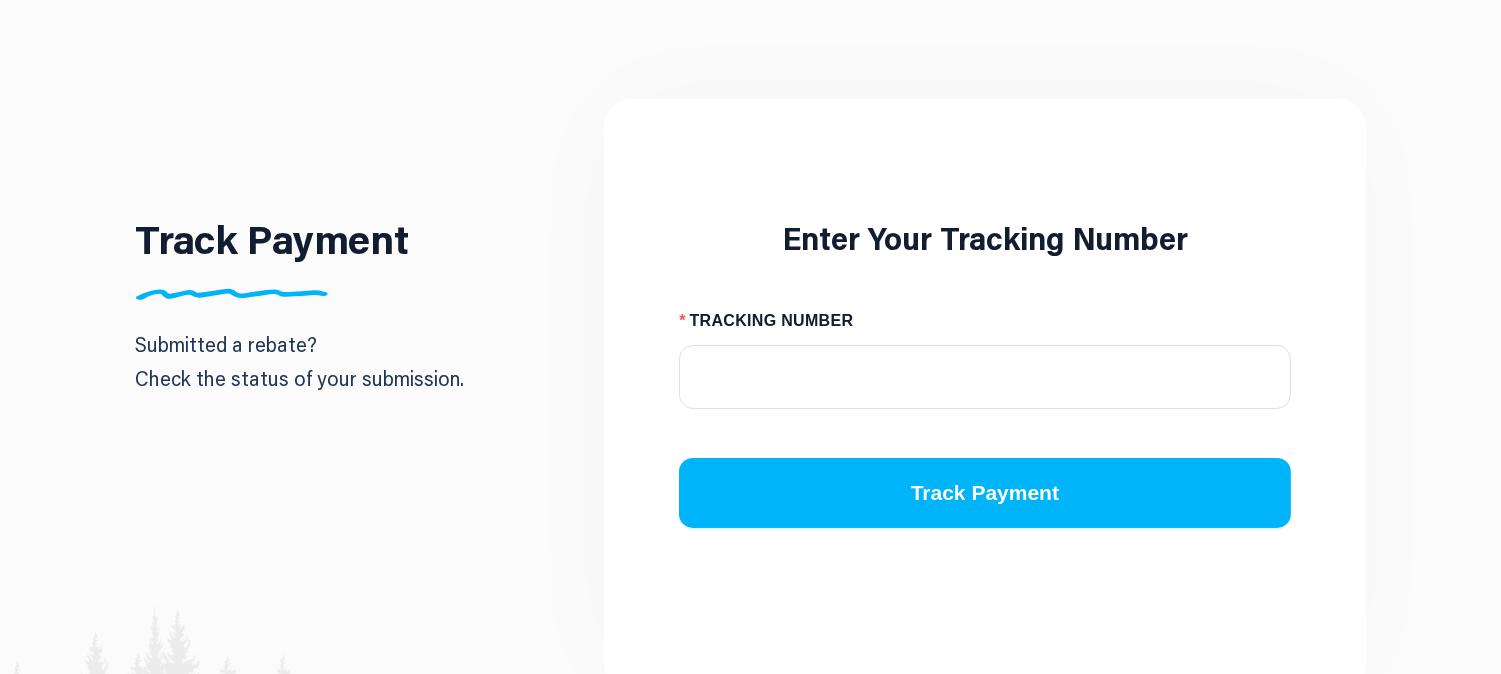scroll, scrollTop: 0, scrollLeft: 0, axis: both 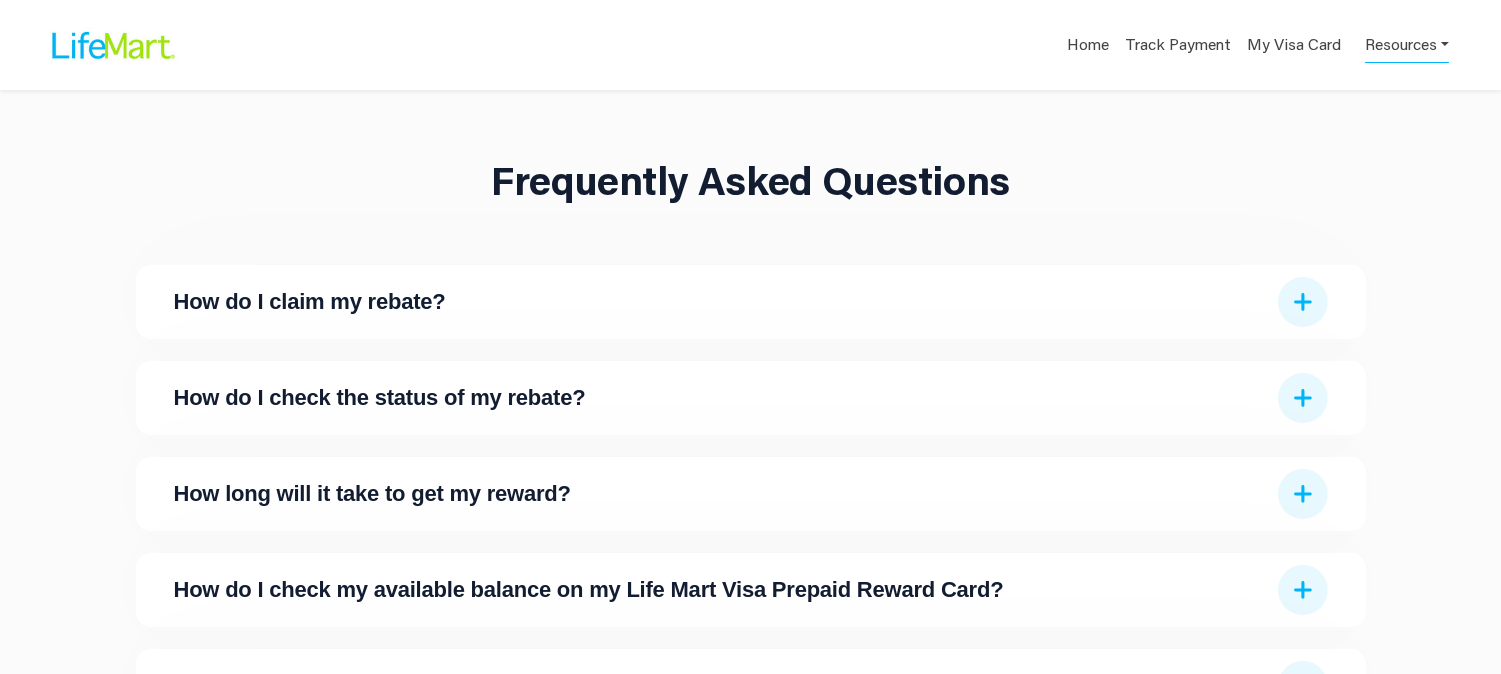 click on "How do I check the status of my rebate?" at bounding box center [720, 398] 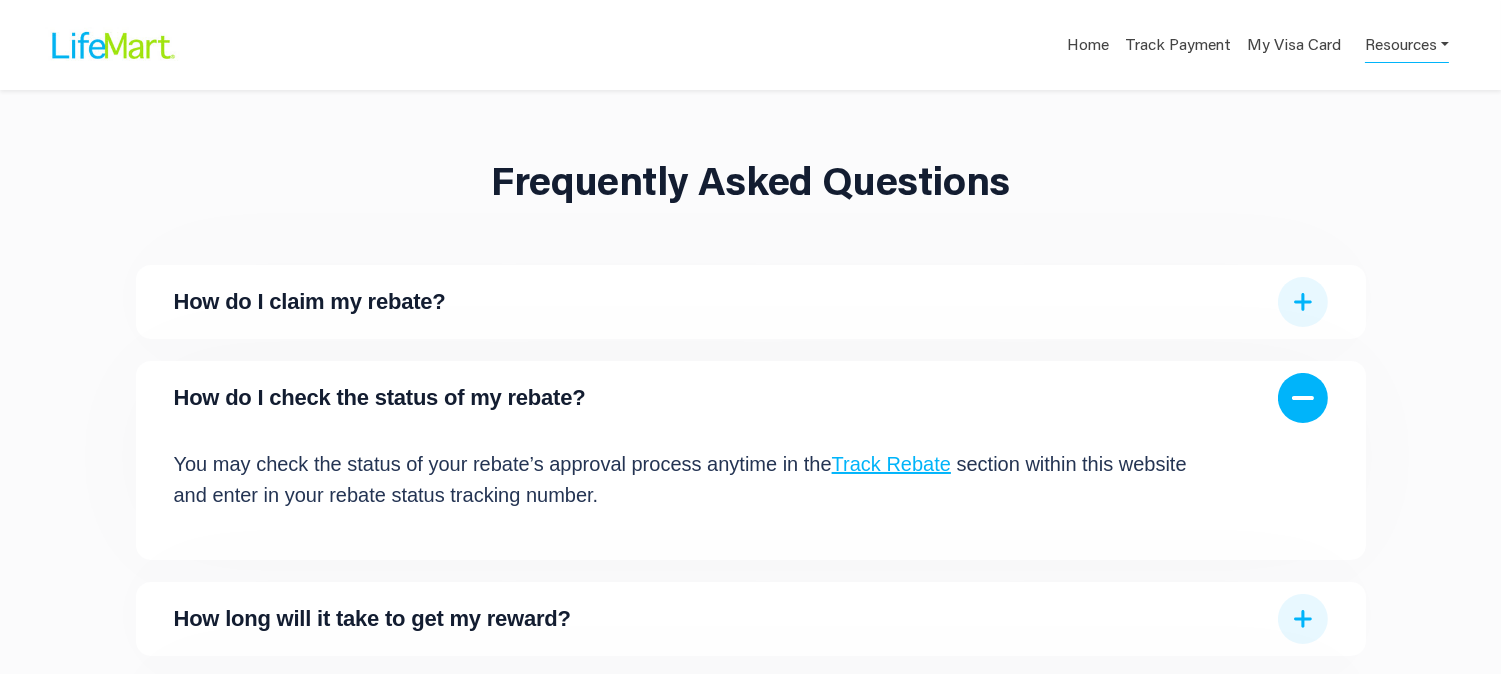 click on "Track Rebate" at bounding box center (891, 464) 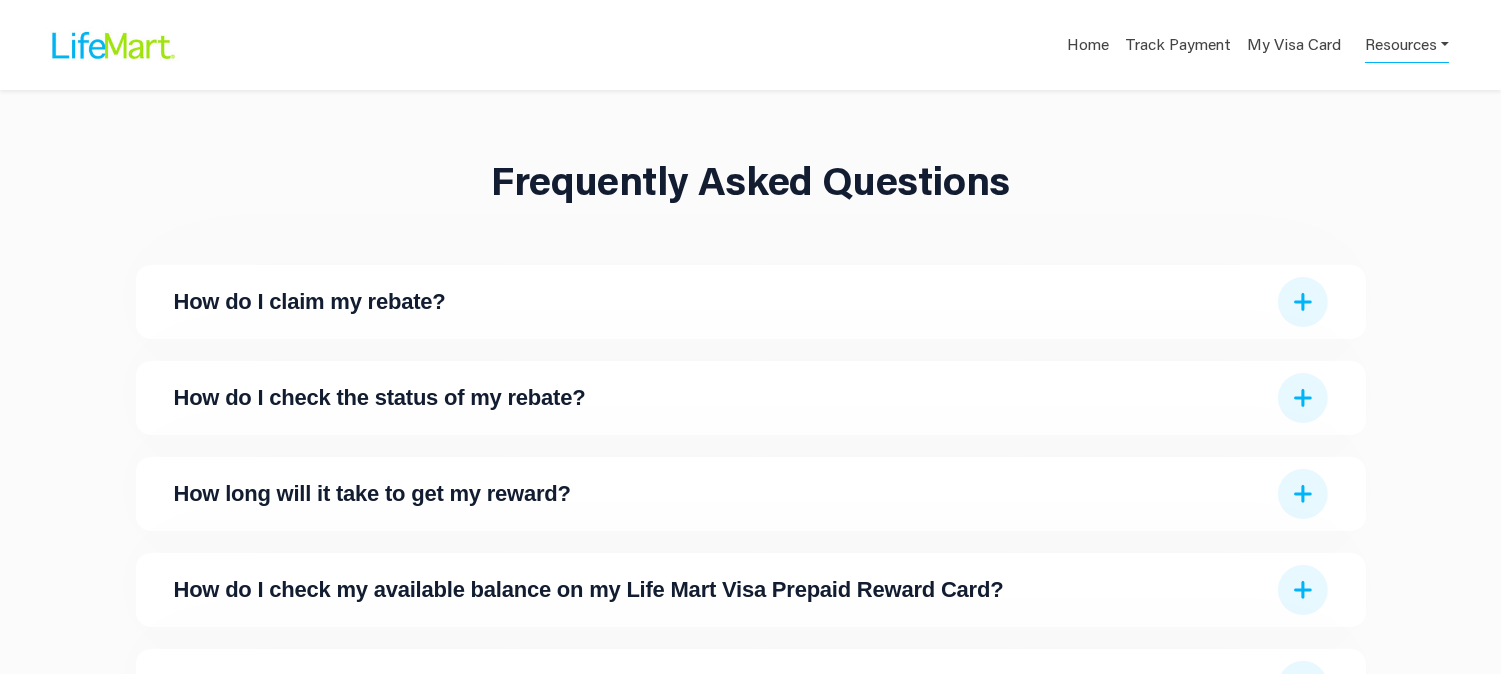 click on "How do I claim my rebate?" at bounding box center [720, 302] 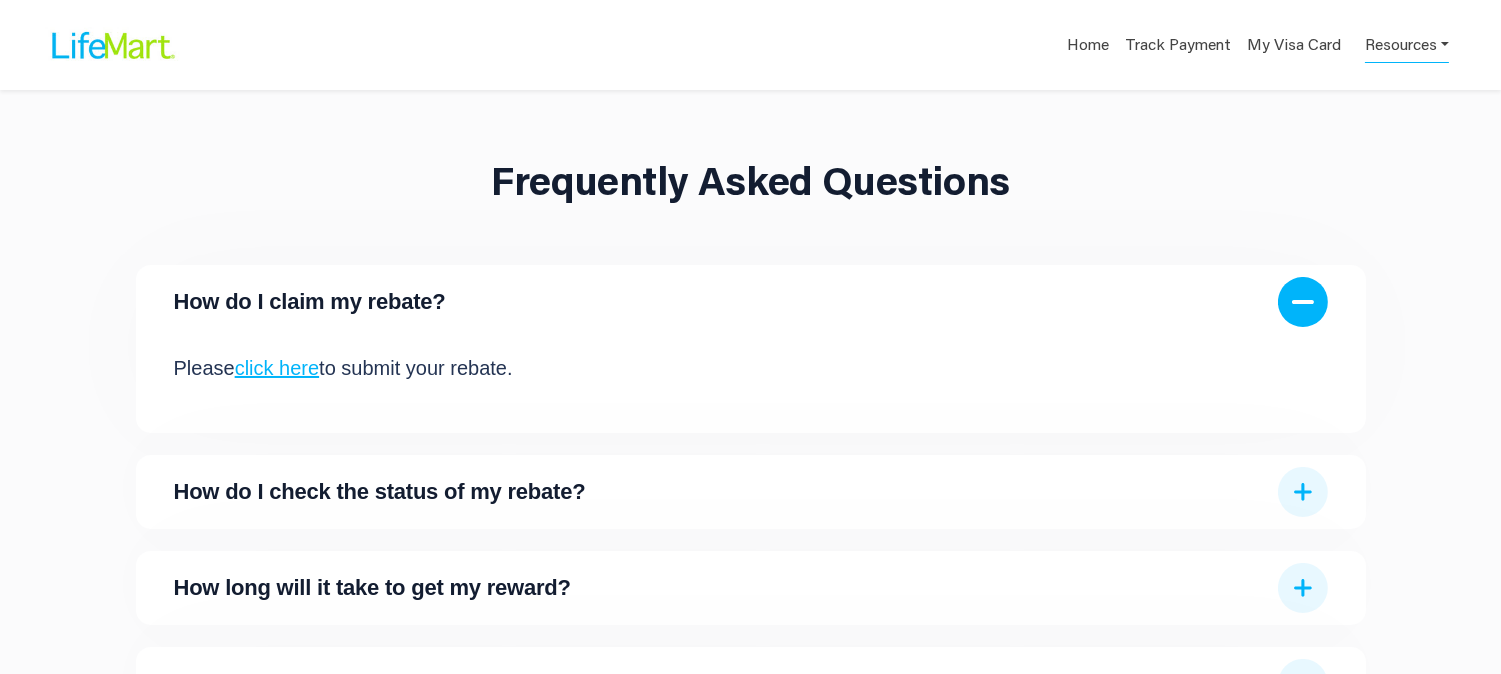 scroll, scrollTop: 111, scrollLeft: 0, axis: vertical 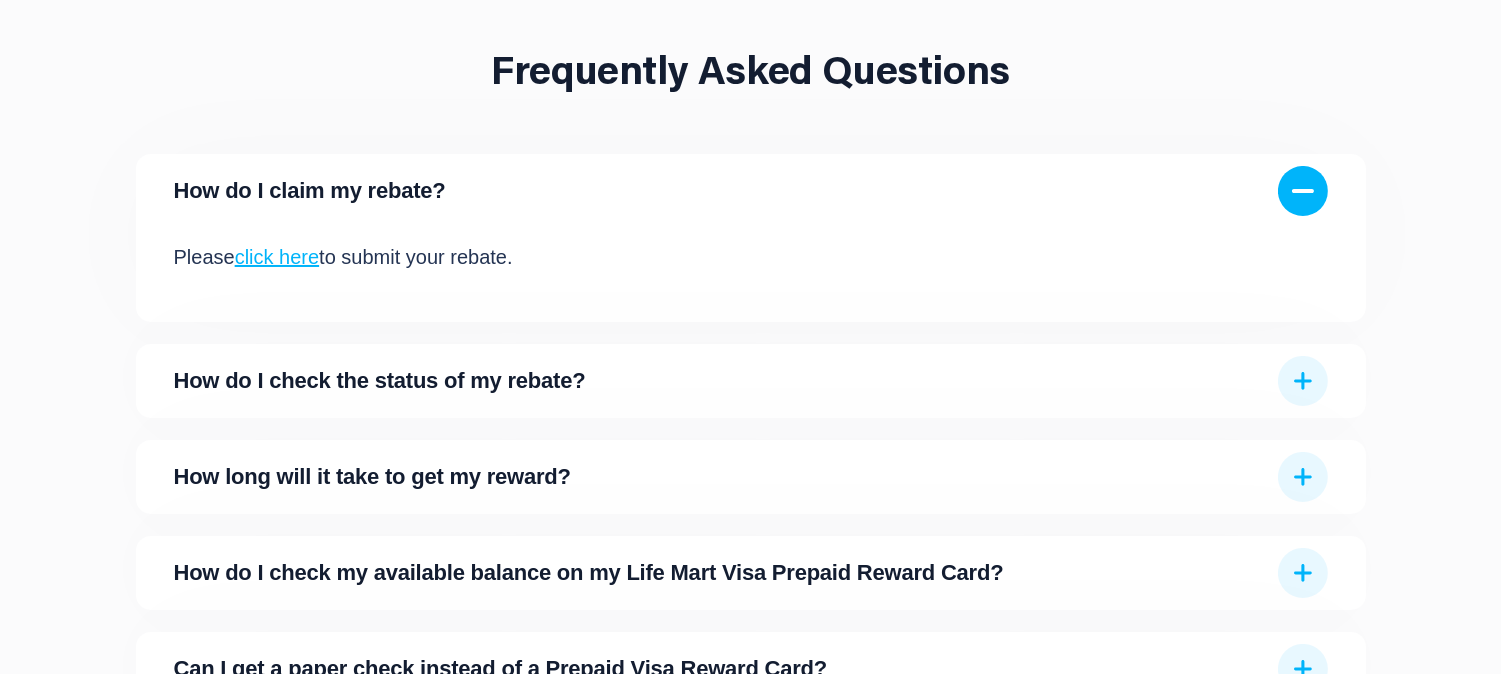 click on "How do I check the status of my rebate?" at bounding box center [720, 381] 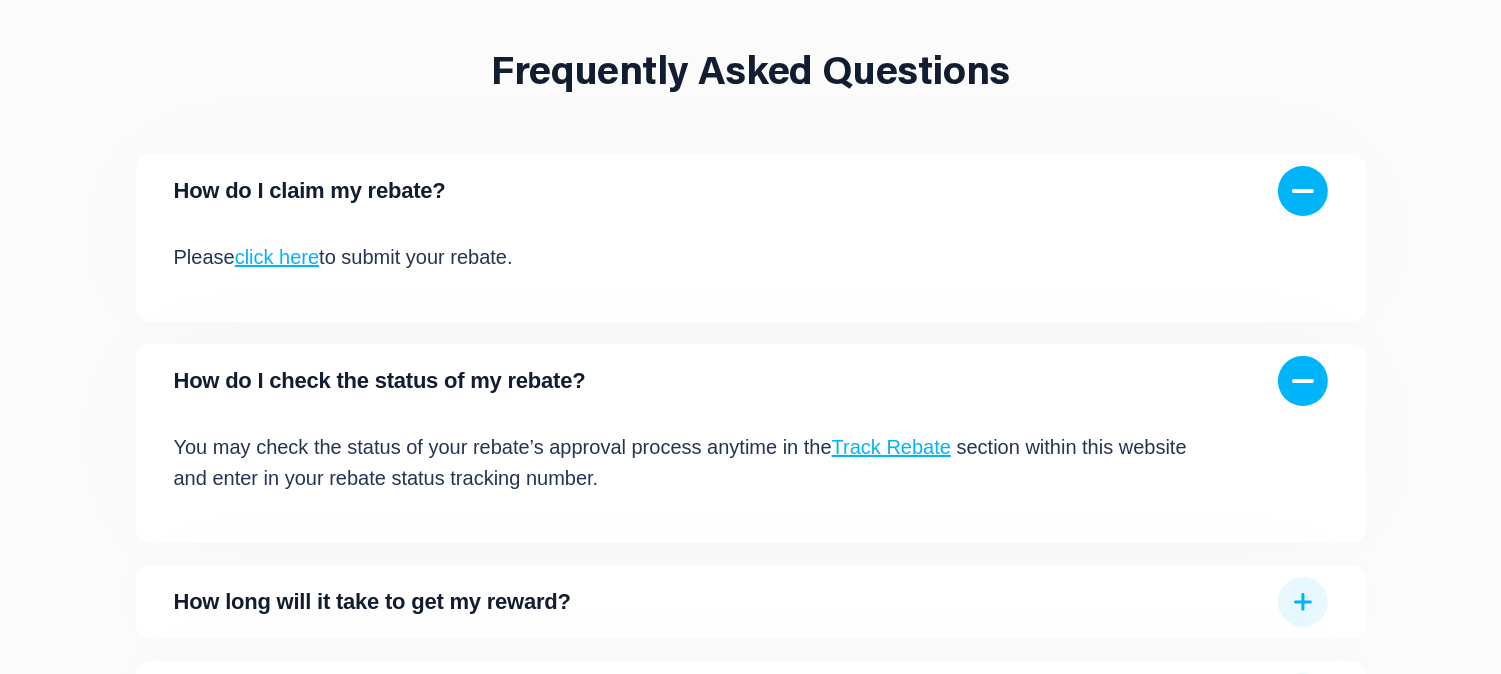 click on "Track Rebate" at bounding box center [891, 447] 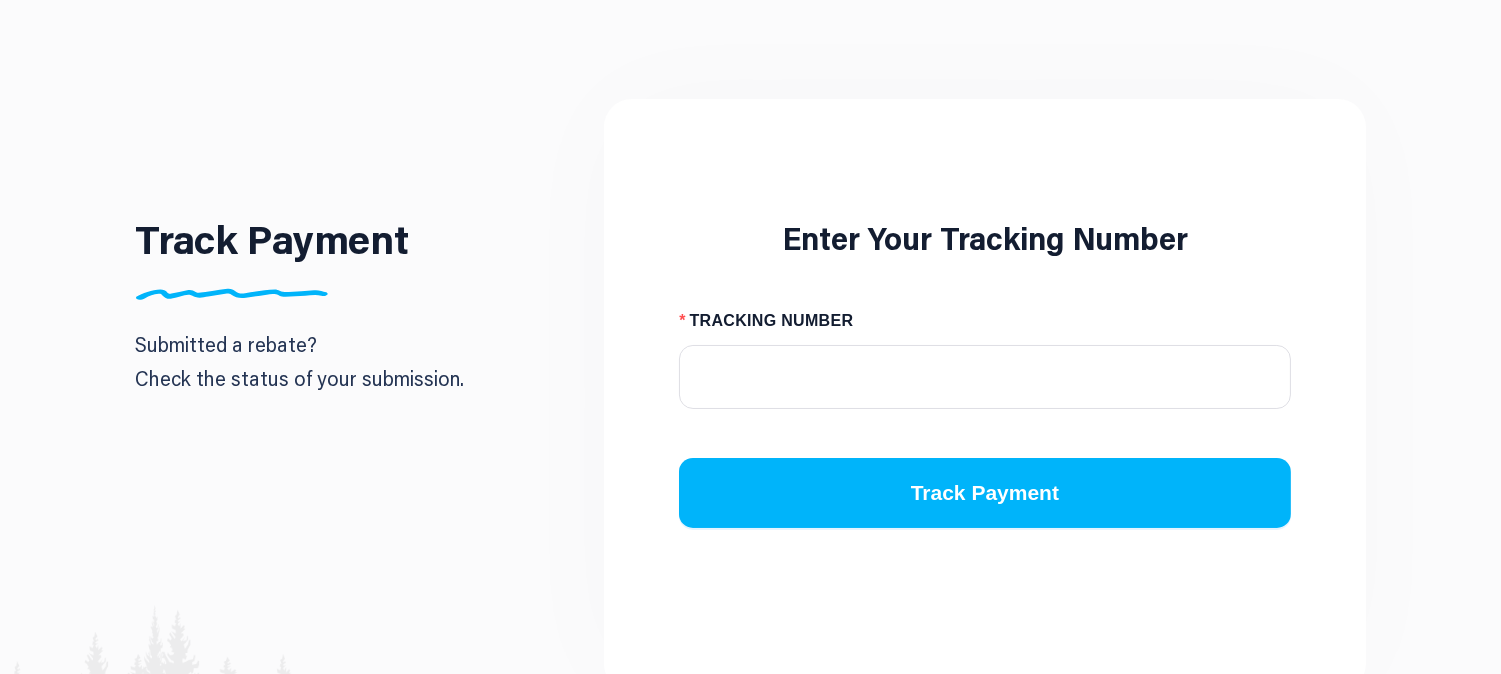 scroll, scrollTop: 0, scrollLeft: 0, axis: both 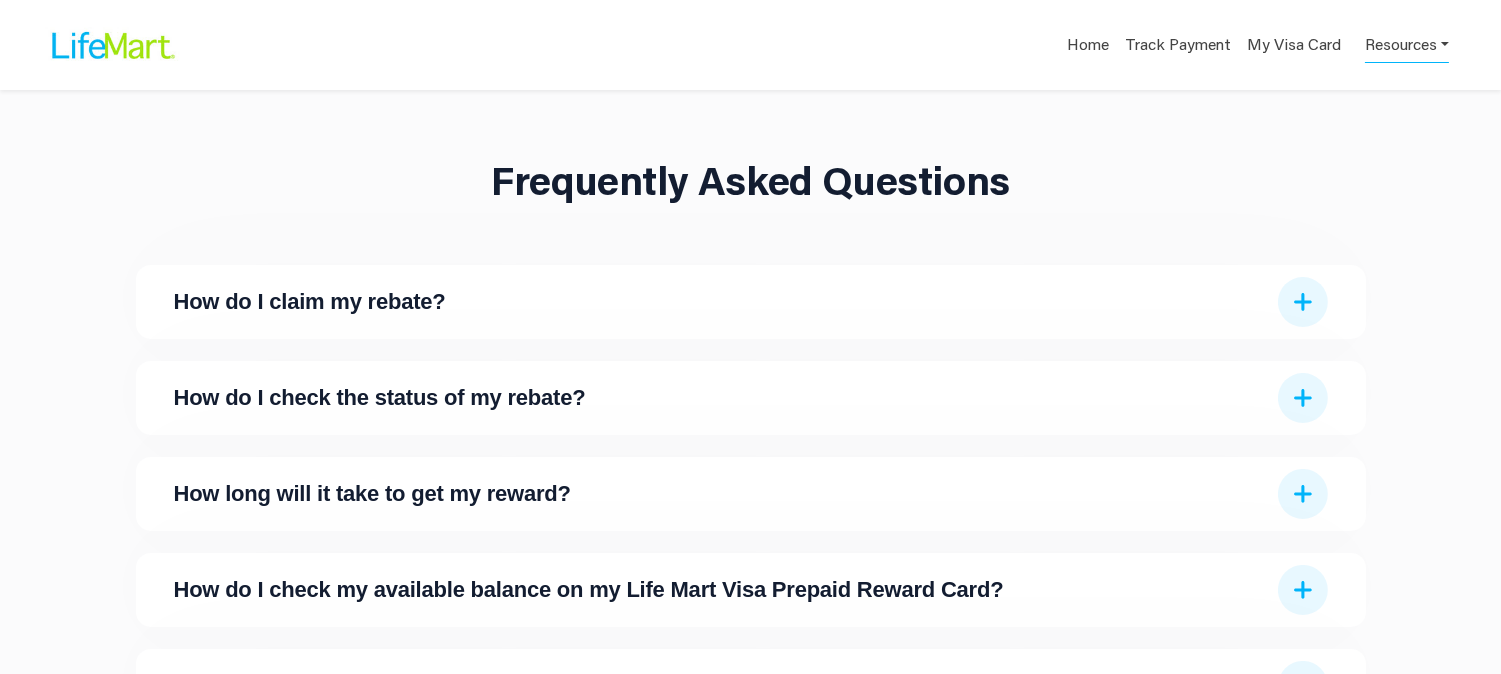 click on "How long will it take to get my reward?" at bounding box center [720, 494] 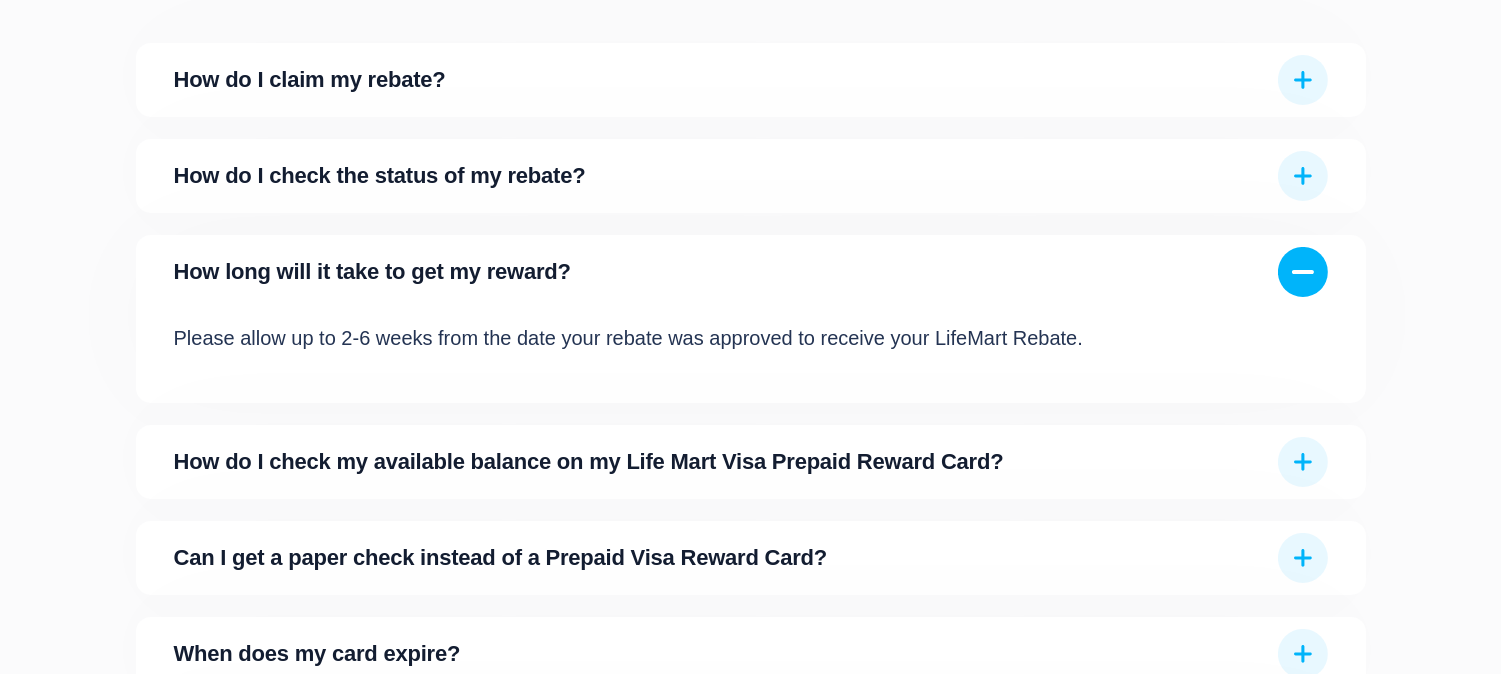scroll, scrollTop: 333, scrollLeft: 0, axis: vertical 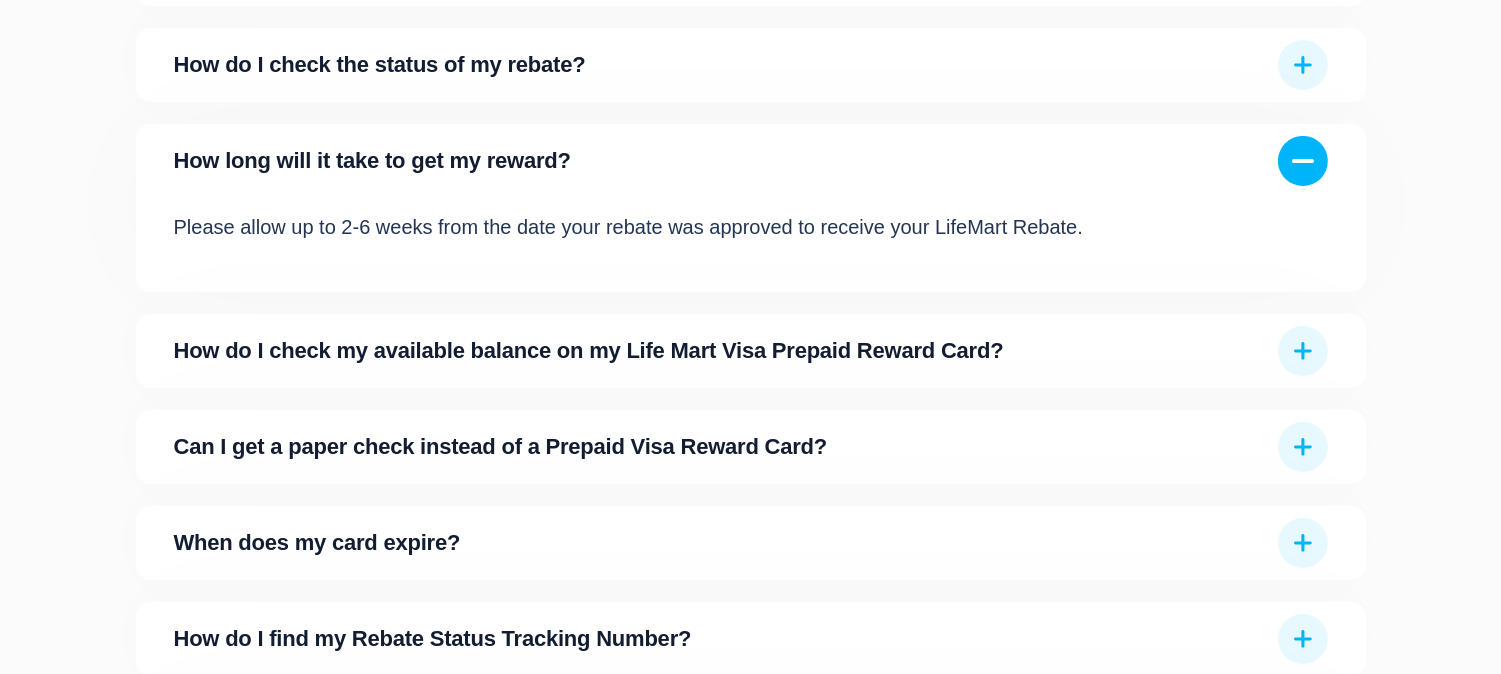click on "How do I check my available balance on my Life Mart Visa Prepaid Reward Card?" at bounding box center (751, 351) 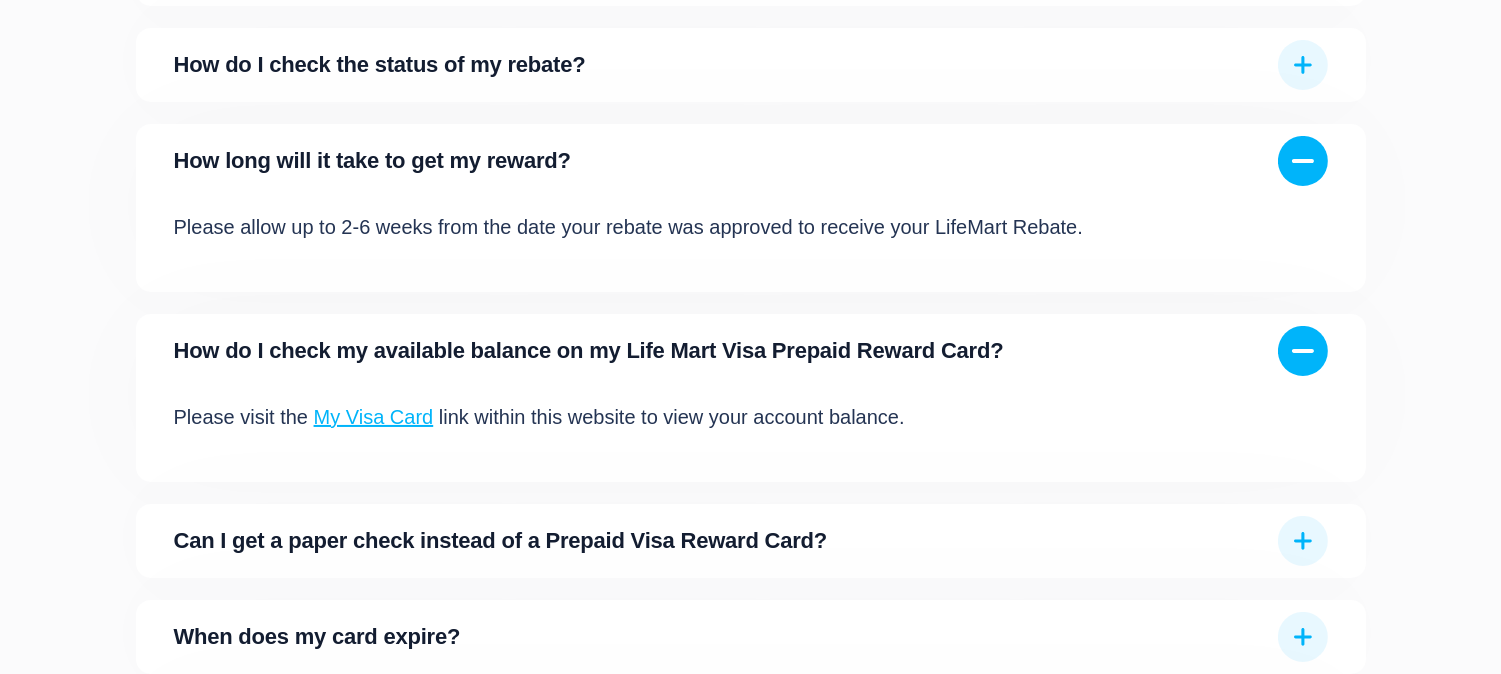 click on "Please visit the   My Visa Card   link within this website to view your account balance." at bounding box center [697, 417] 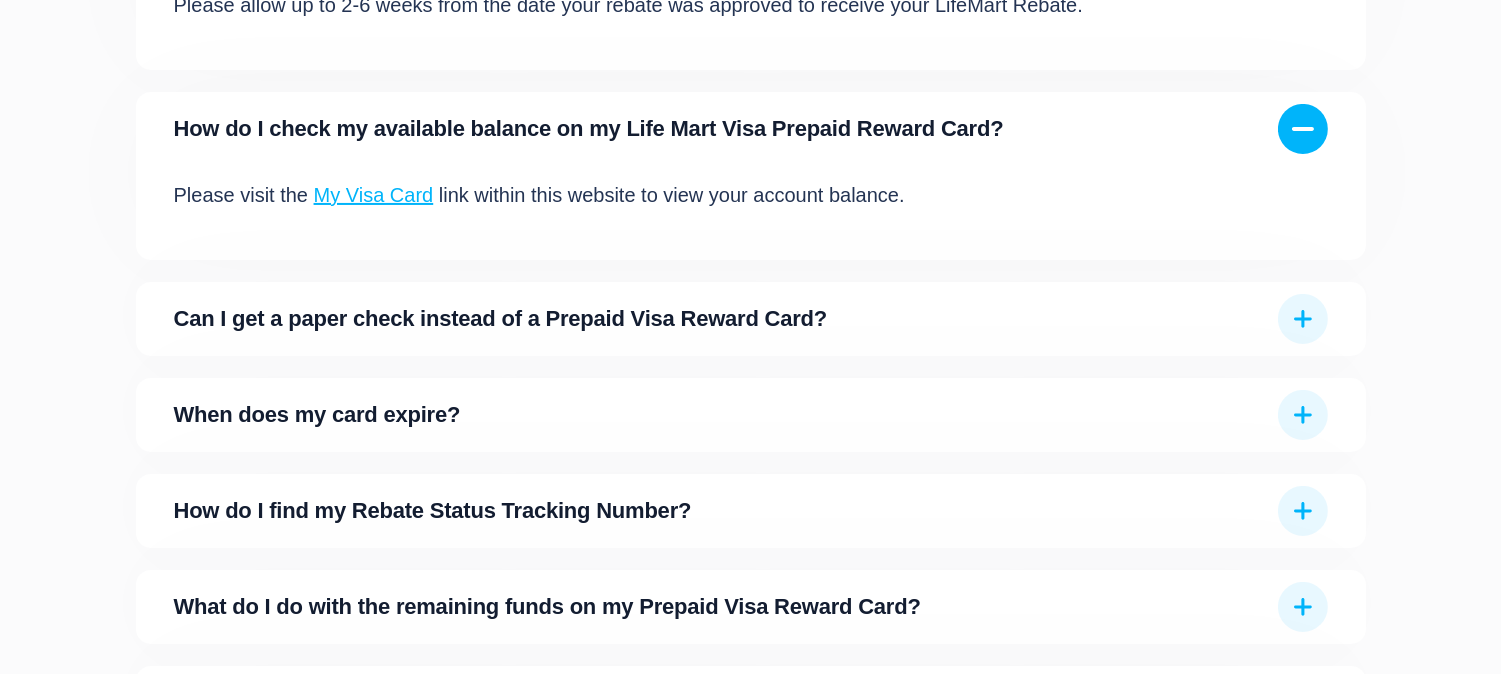 click on "Can I get a paper check instead of a Prepaid Visa Reward Card?" at bounding box center (751, 319) 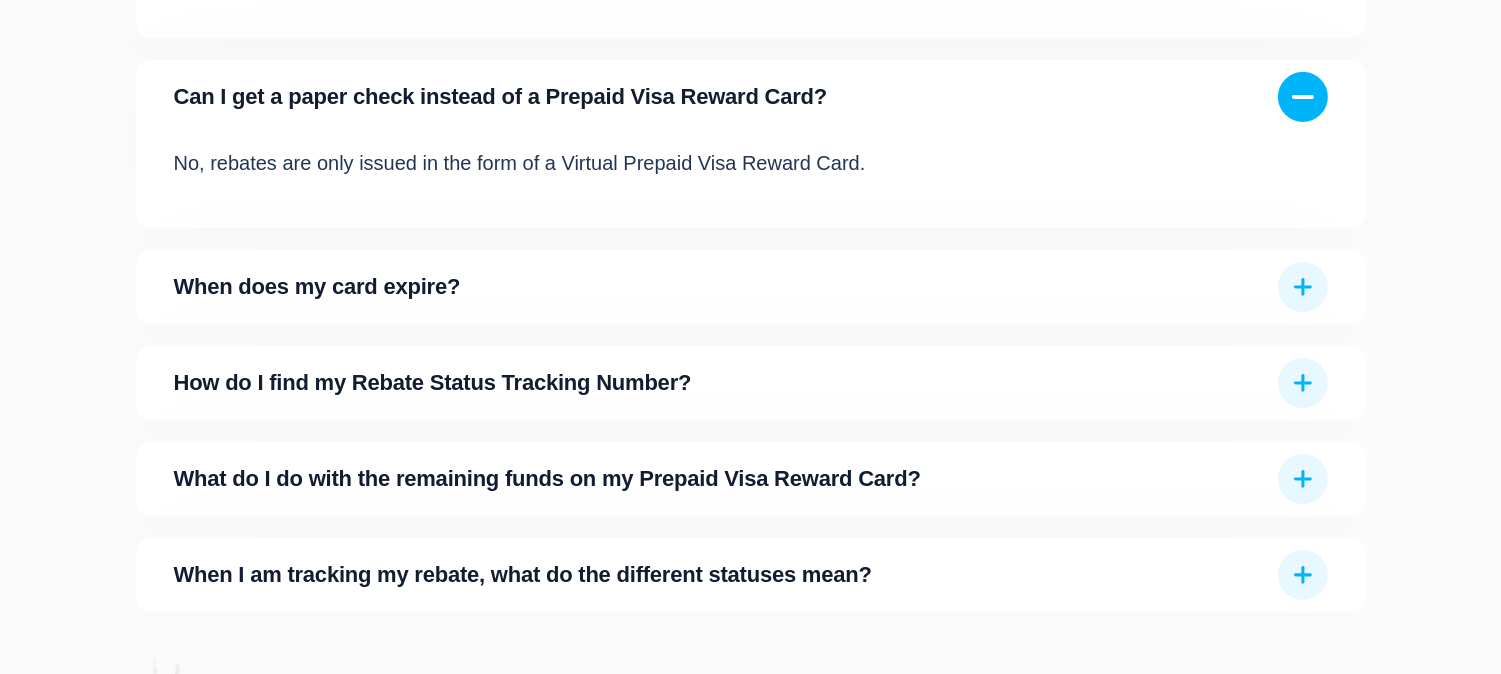 click on "When does my card expire?" at bounding box center [751, 287] 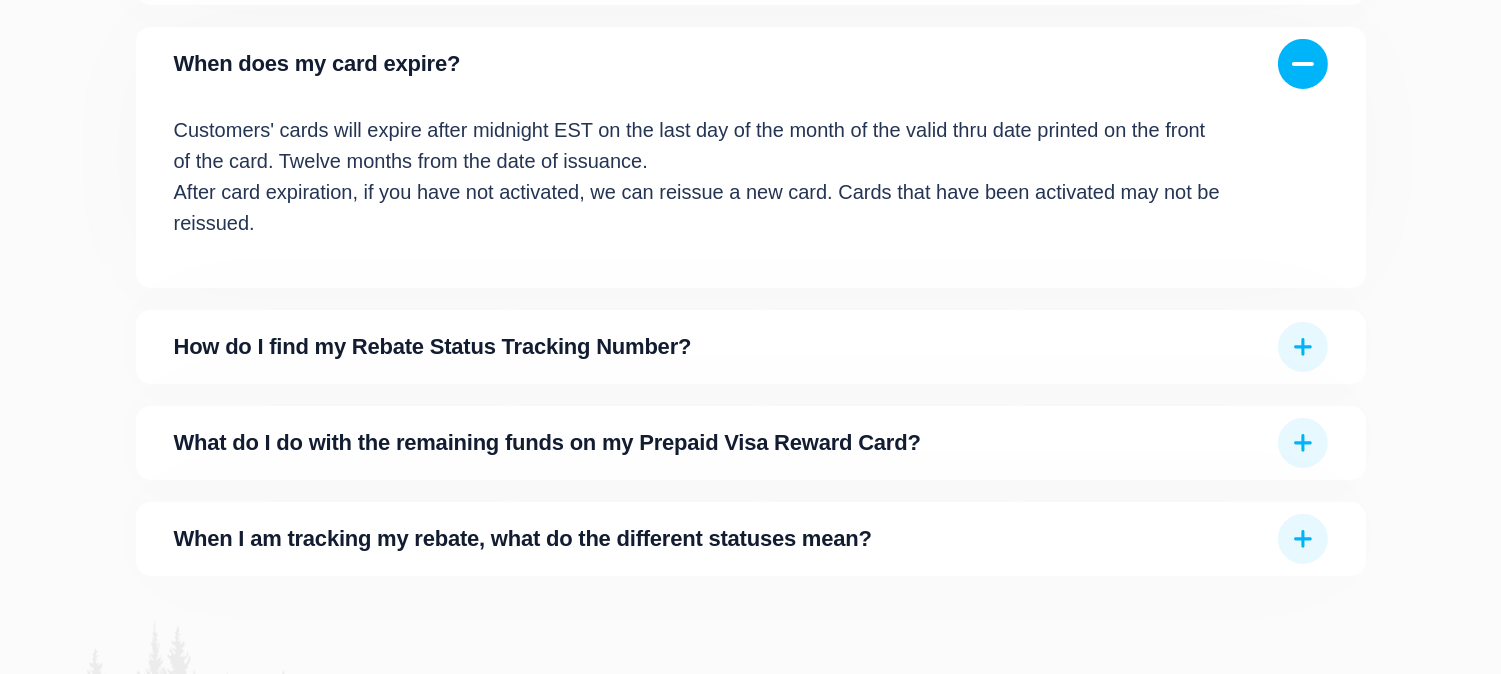 click on "How do I find my Rebate Status Tracking Number?" at bounding box center [720, 347] 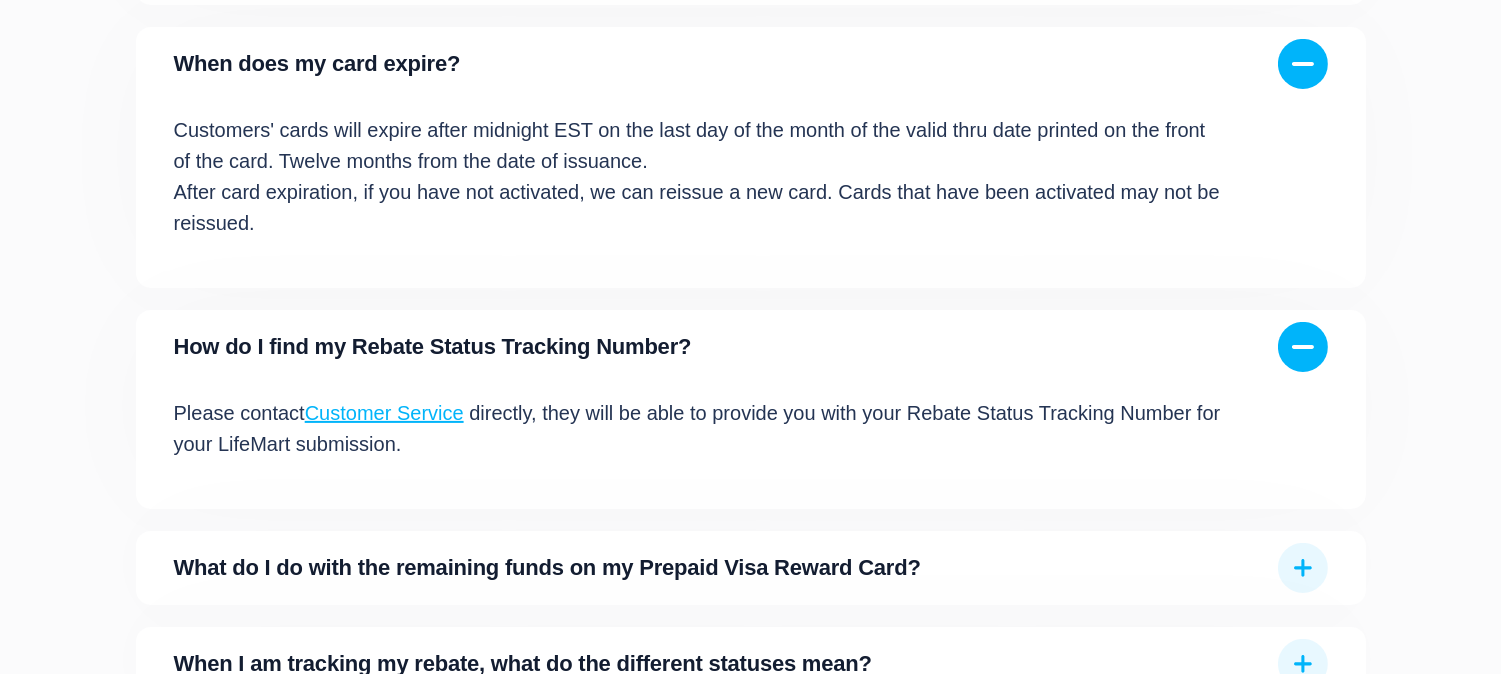 scroll, scrollTop: 1111, scrollLeft: 0, axis: vertical 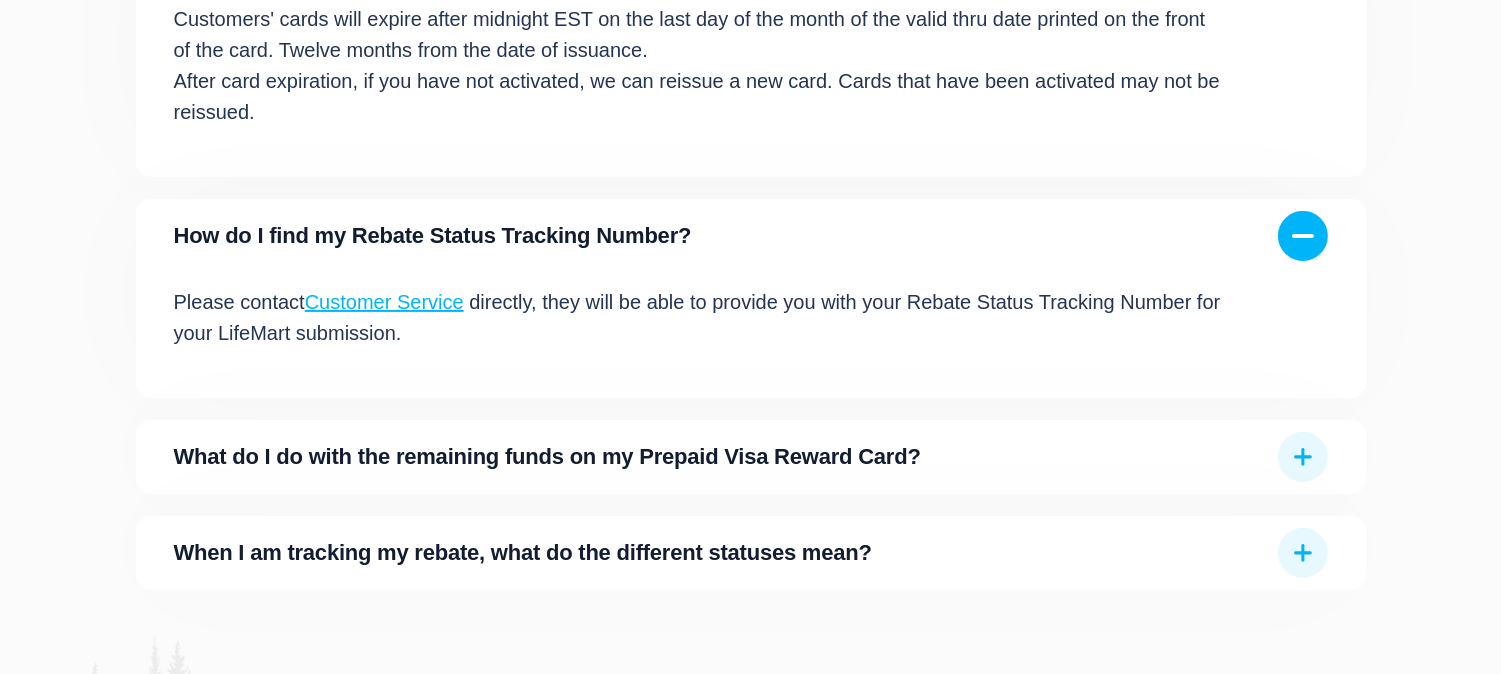 click on "Customer Service" at bounding box center (384, 302) 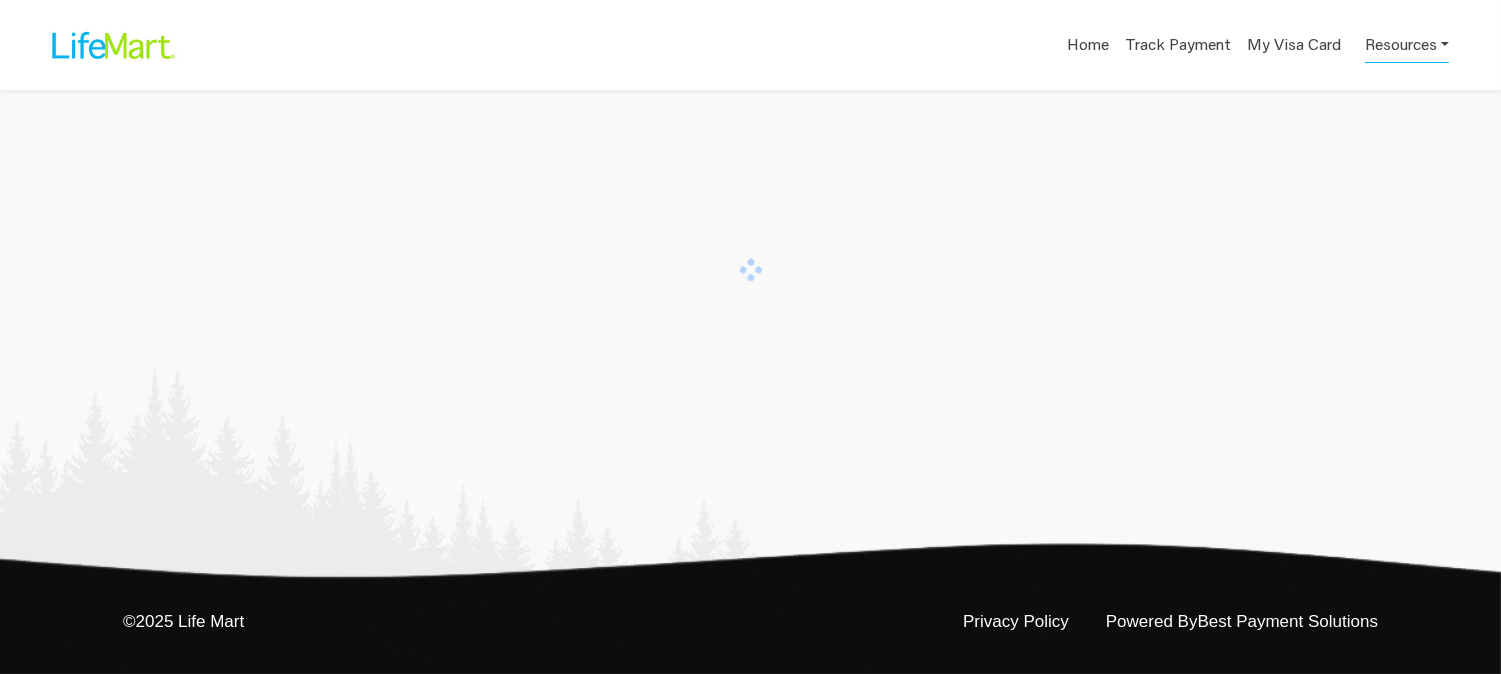 scroll, scrollTop: 0, scrollLeft: 0, axis: both 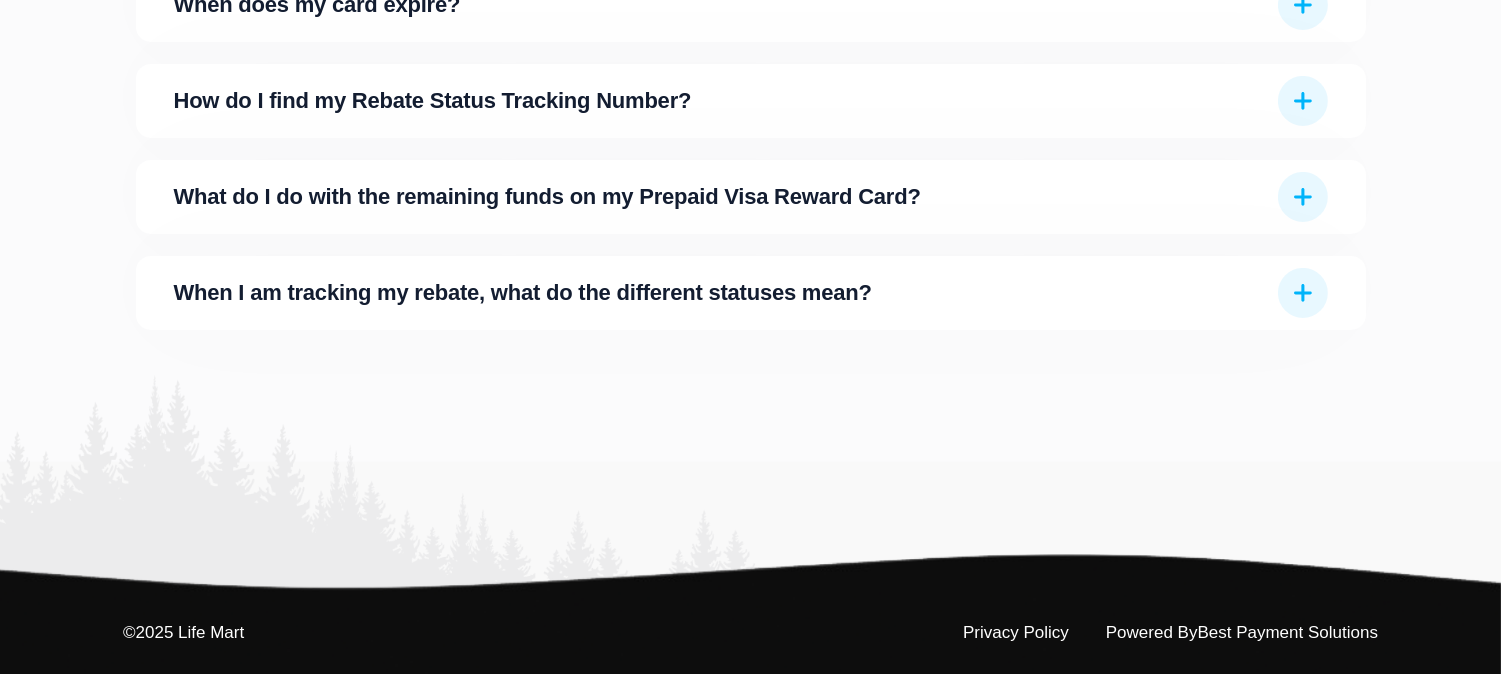 click on "When I am tracking my rebate, what do the different statuses mean?" at bounding box center [720, 293] 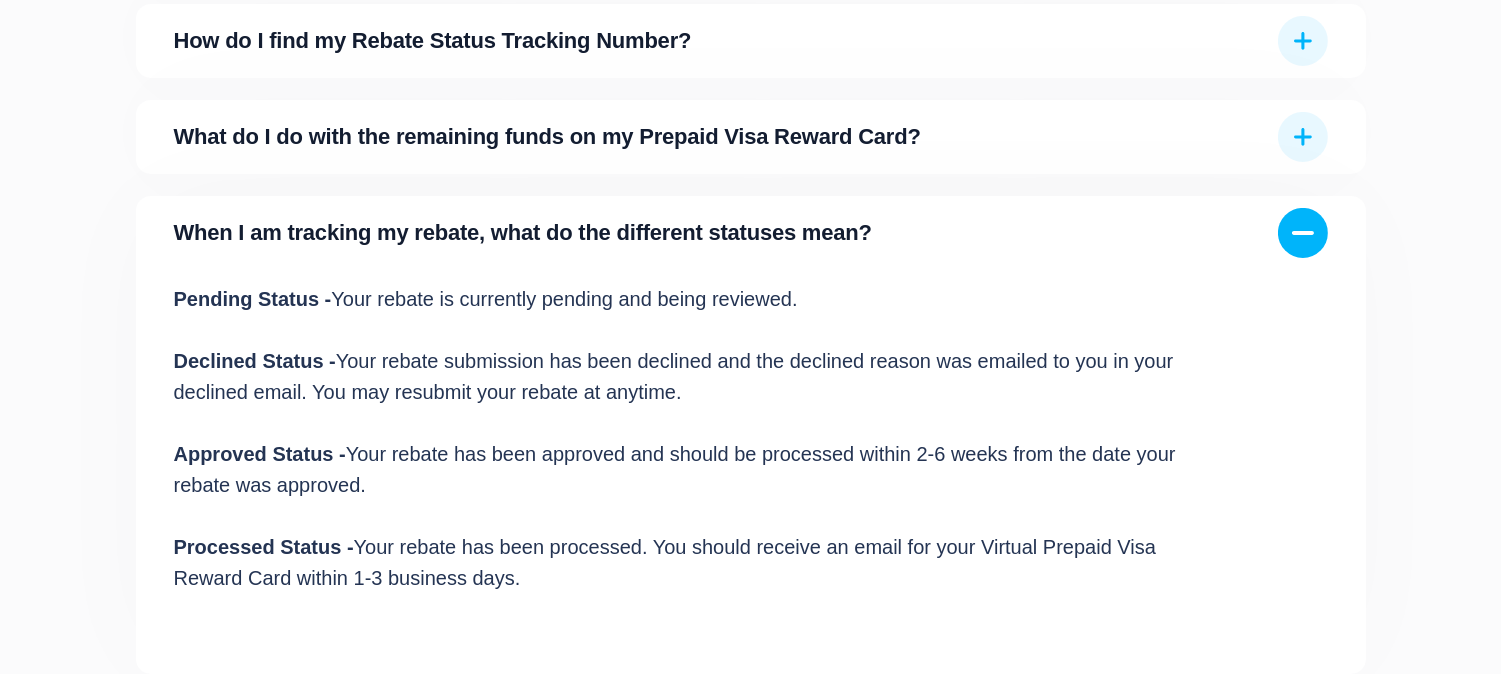 scroll, scrollTop: 888, scrollLeft: 0, axis: vertical 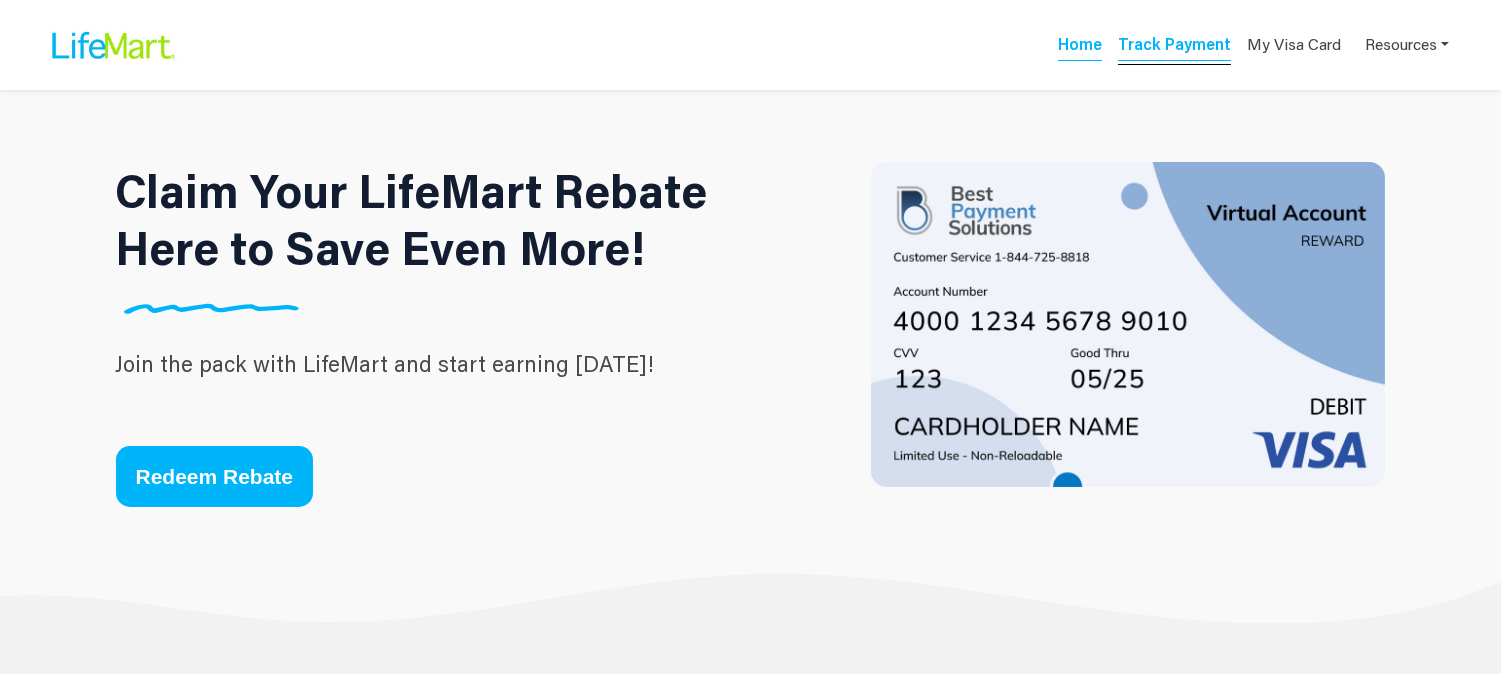 click on "Track Payment" at bounding box center (1174, 47) 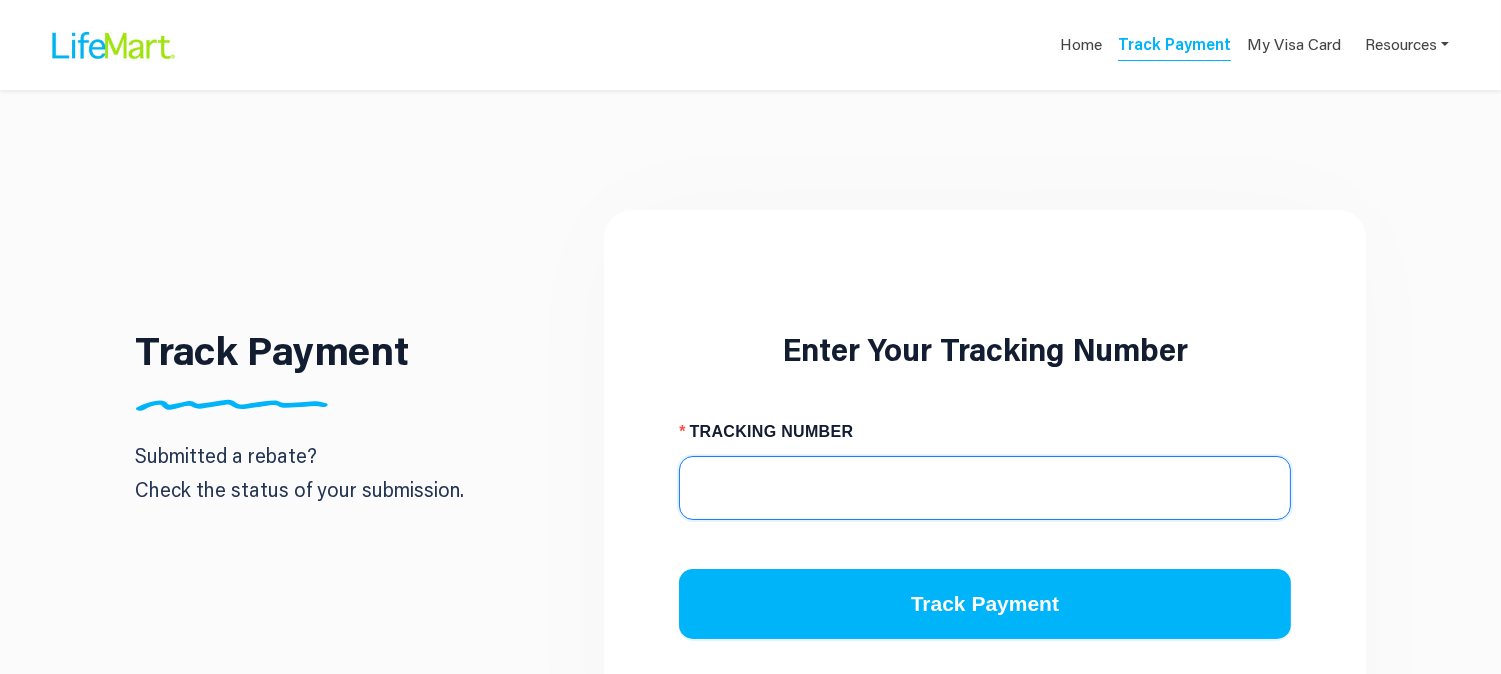 click on "TRACKING NUMBER" at bounding box center [984, 488] 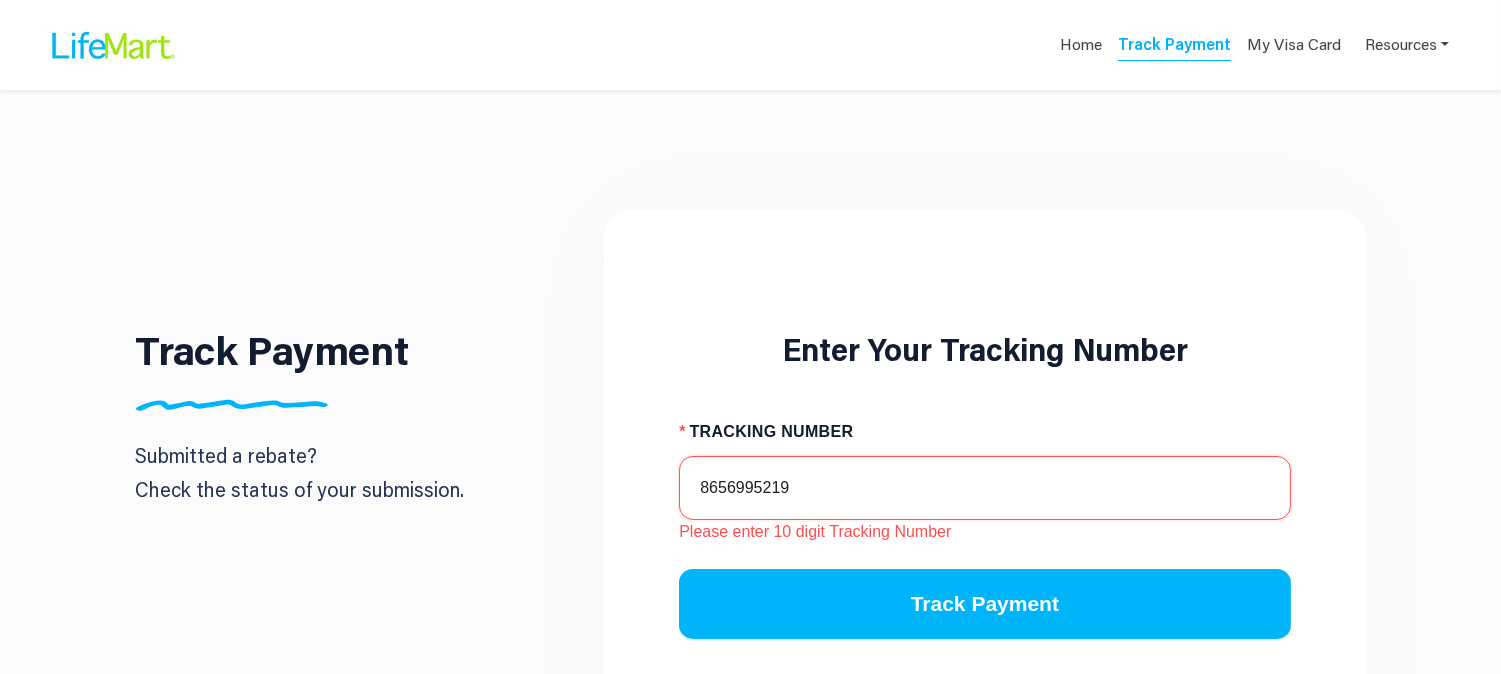 click on "8656995219" at bounding box center (984, 488) 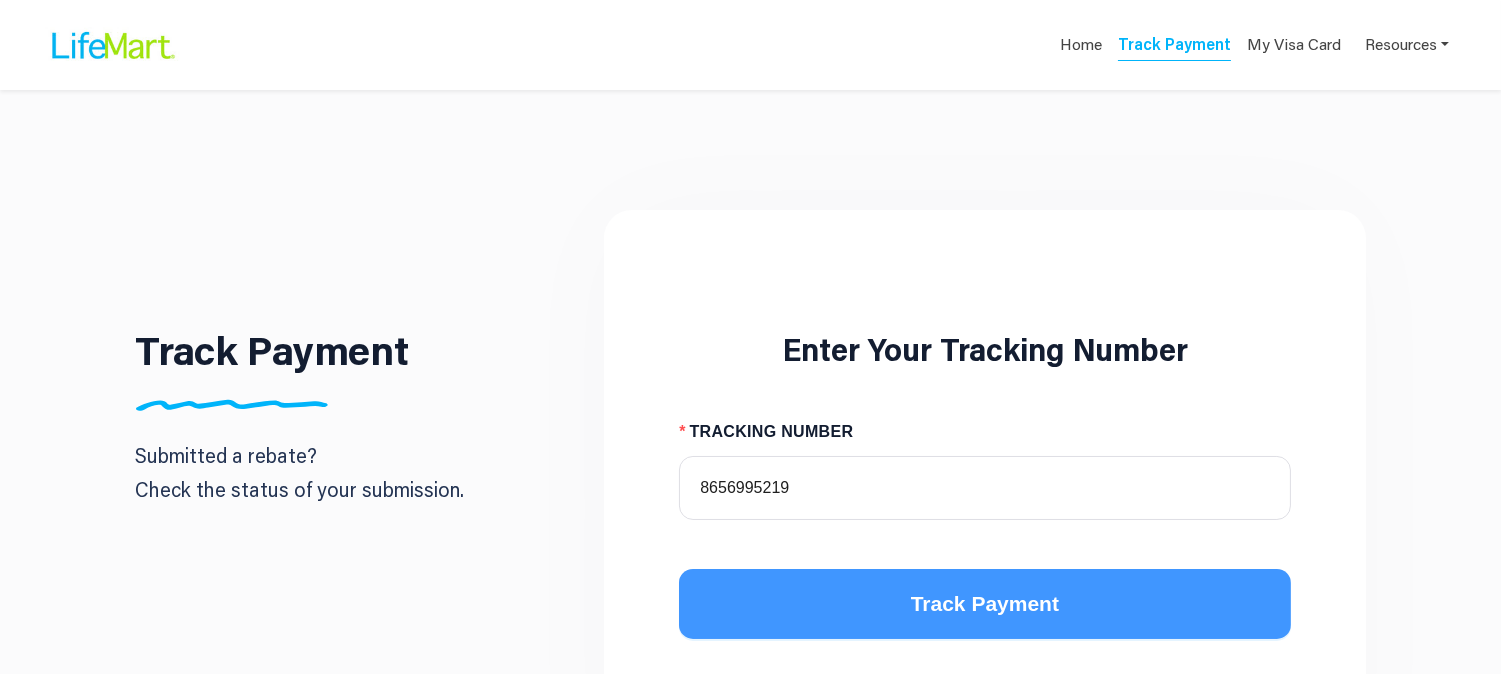 click on "Track Payment" at bounding box center [984, 604] 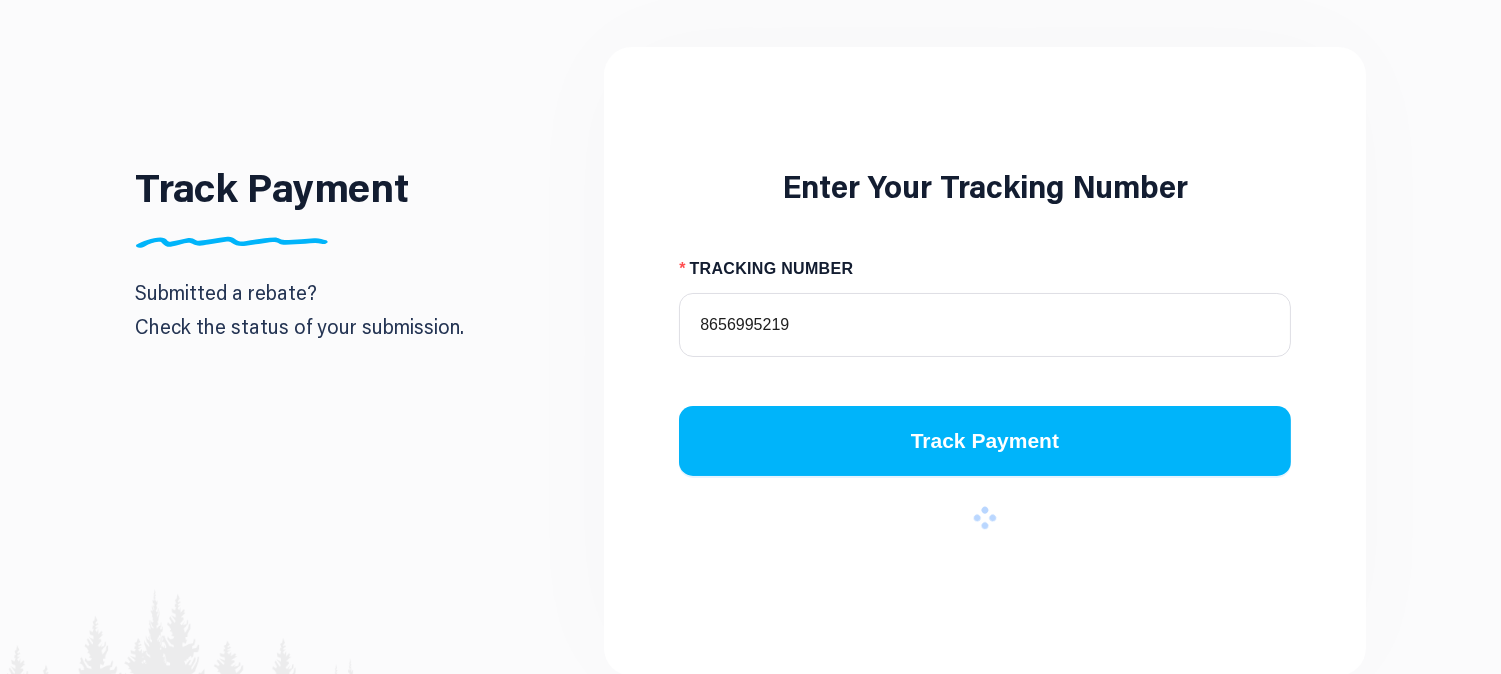 scroll, scrollTop: 333, scrollLeft: 0, axis: vertical 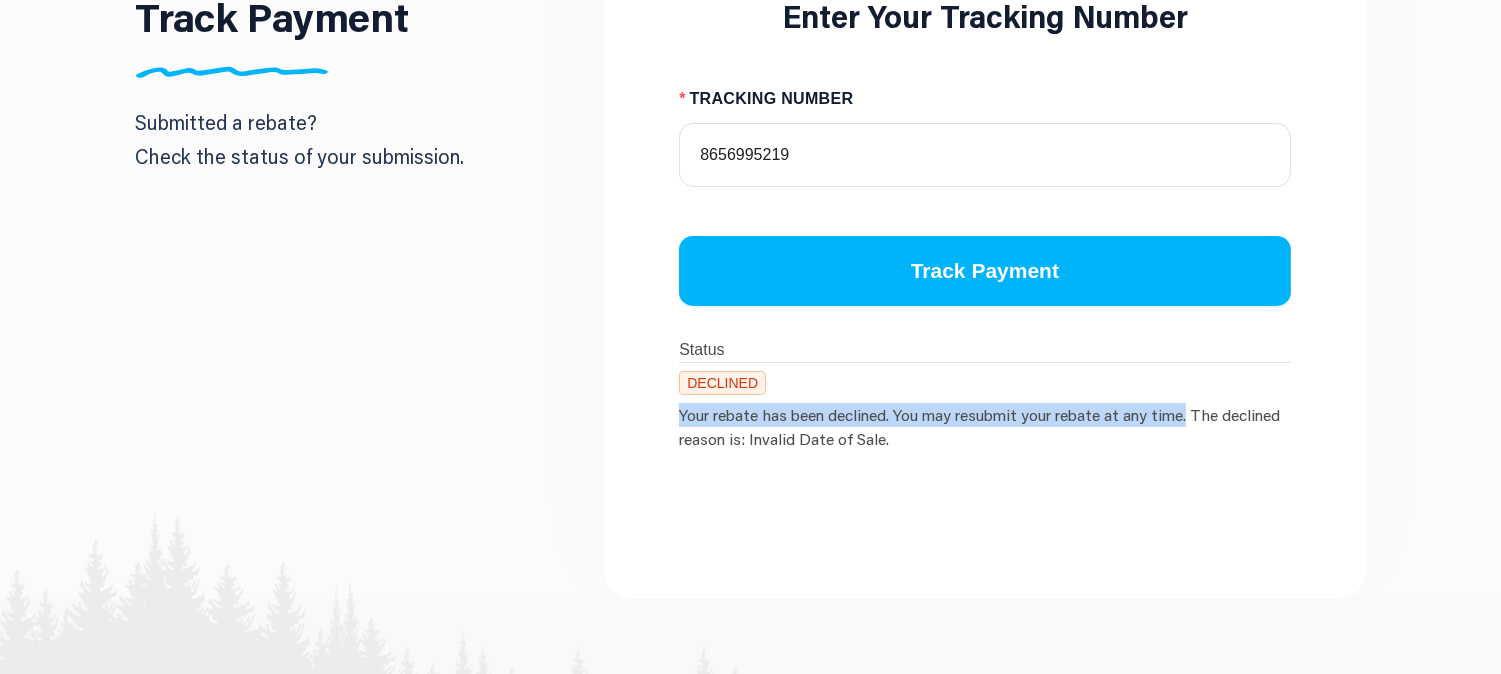 drag, startPoint x: 675, startPoint y: 415, endPoint x: 1192, endPoint y: 416, distance: 517.001 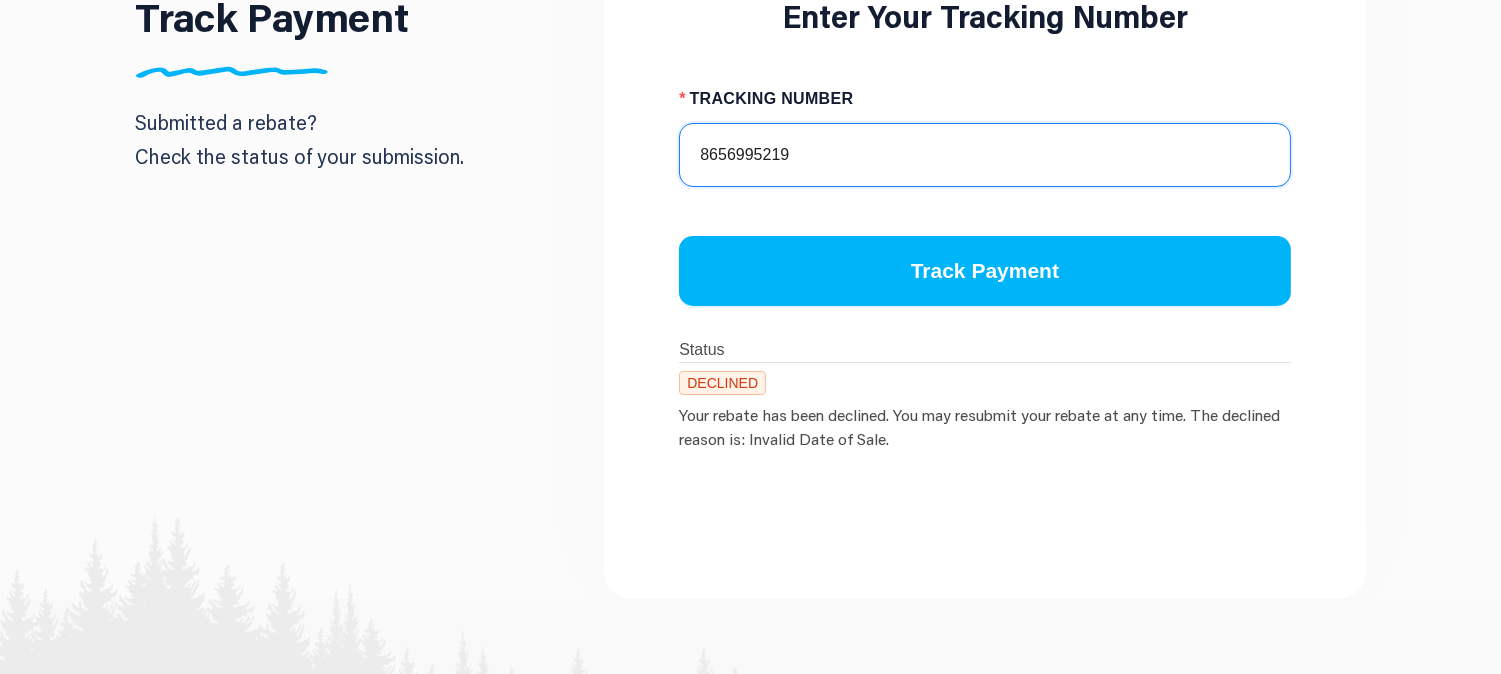 drag, startPoint x: 795, startPoint y: 147, endPoint x: 647, endPoint y: 173, distance: 150.26643 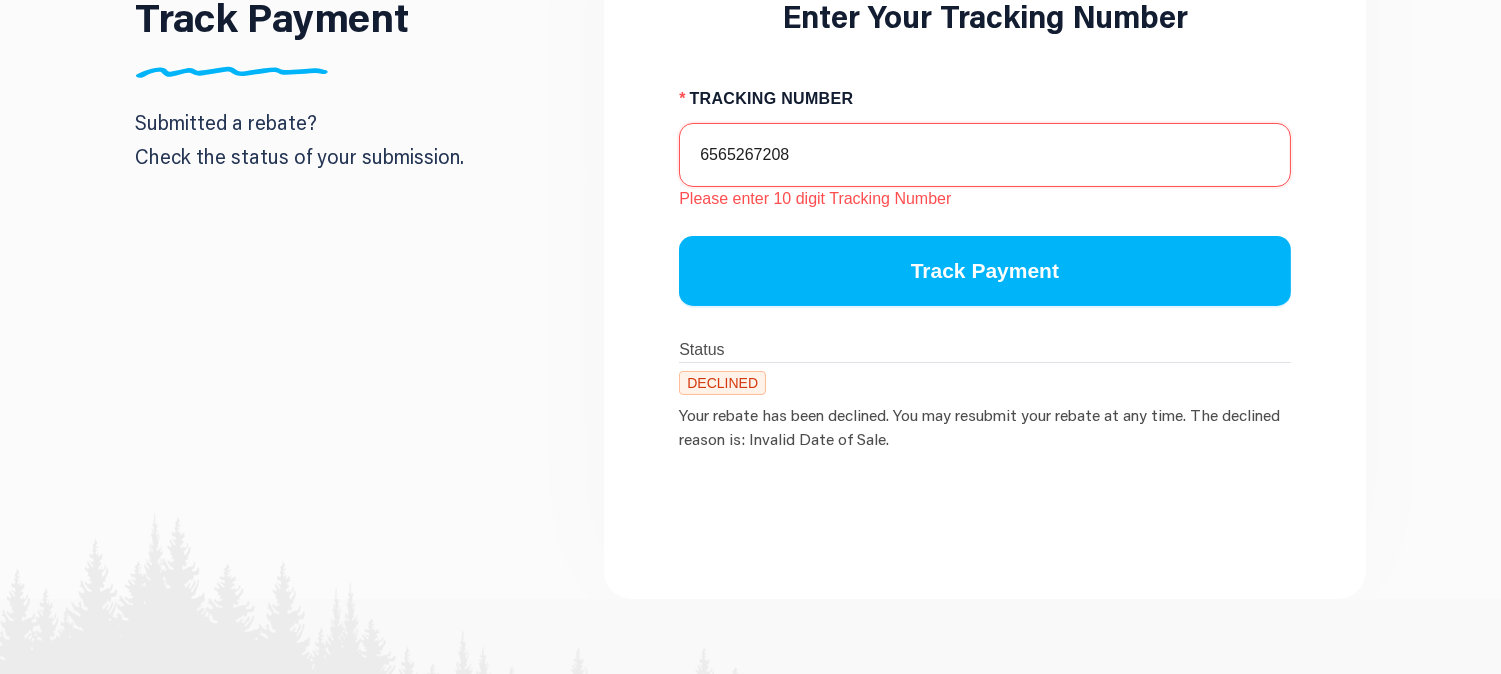 click on "6565267208" at bounding box center (984, 155) 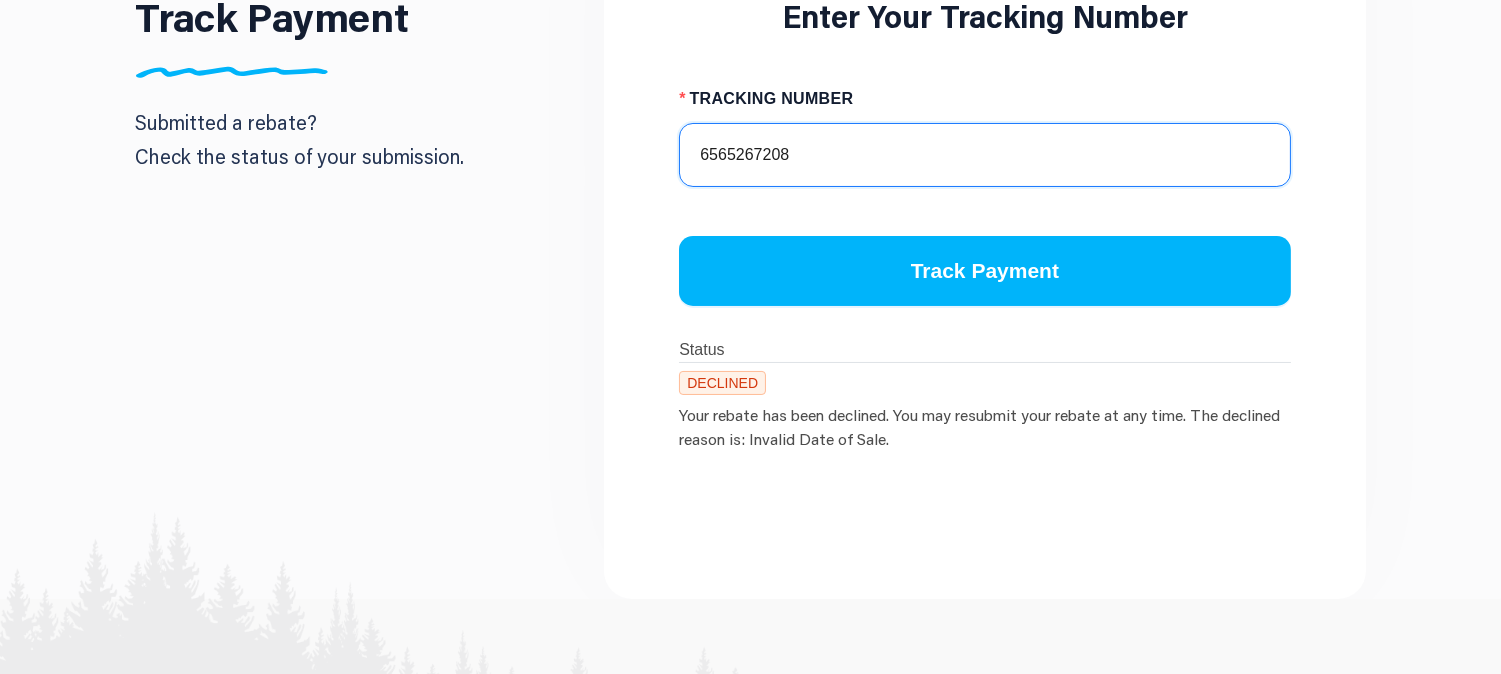 type on "6565267208" 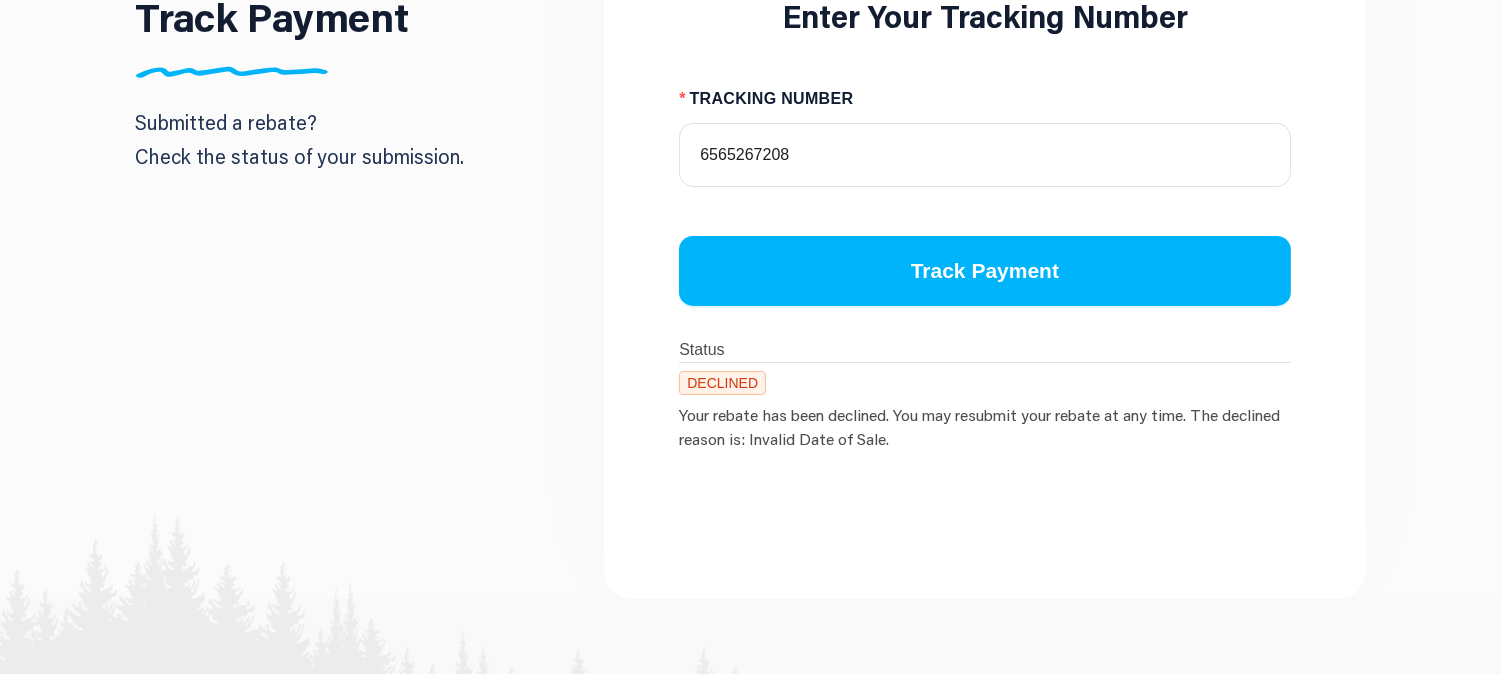 click on "Track Payment" at bounding box center [984, 258] 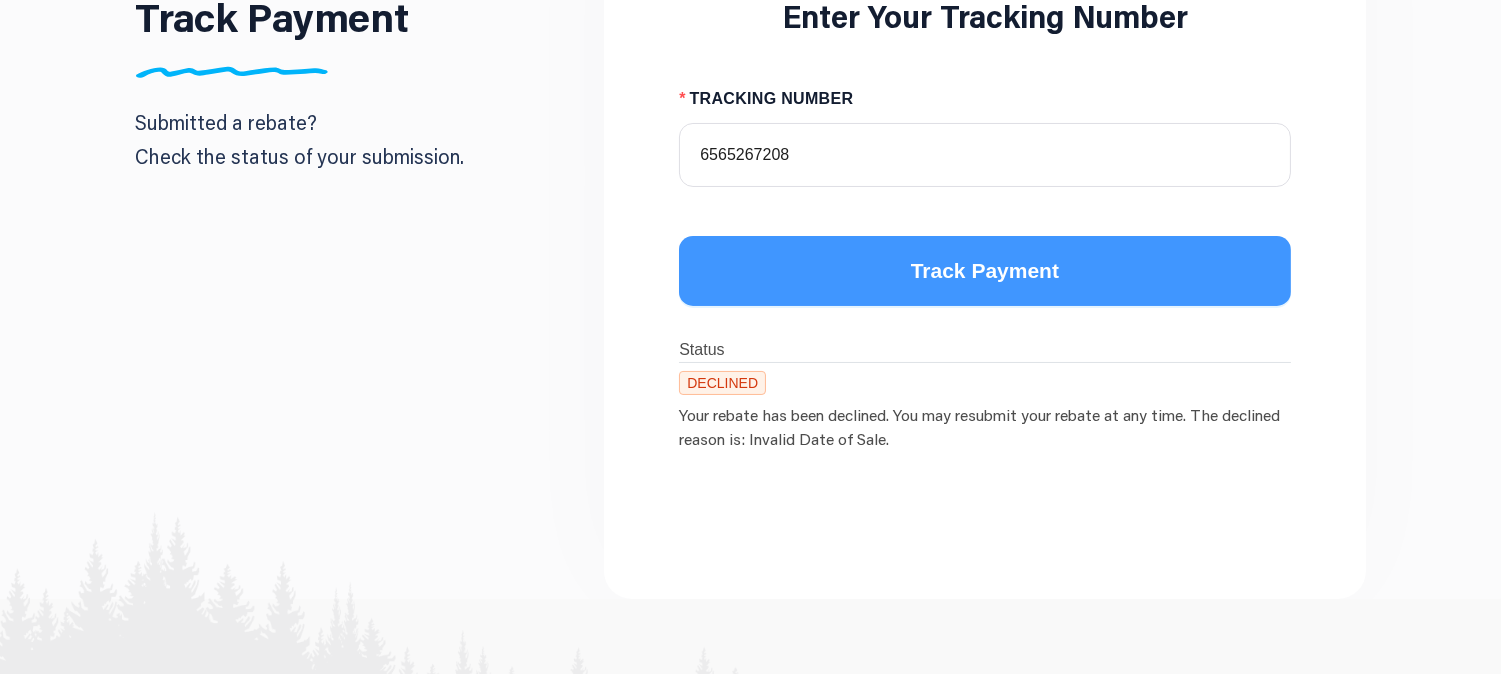 click on "Track Payment" at bounding box center [984, 271] 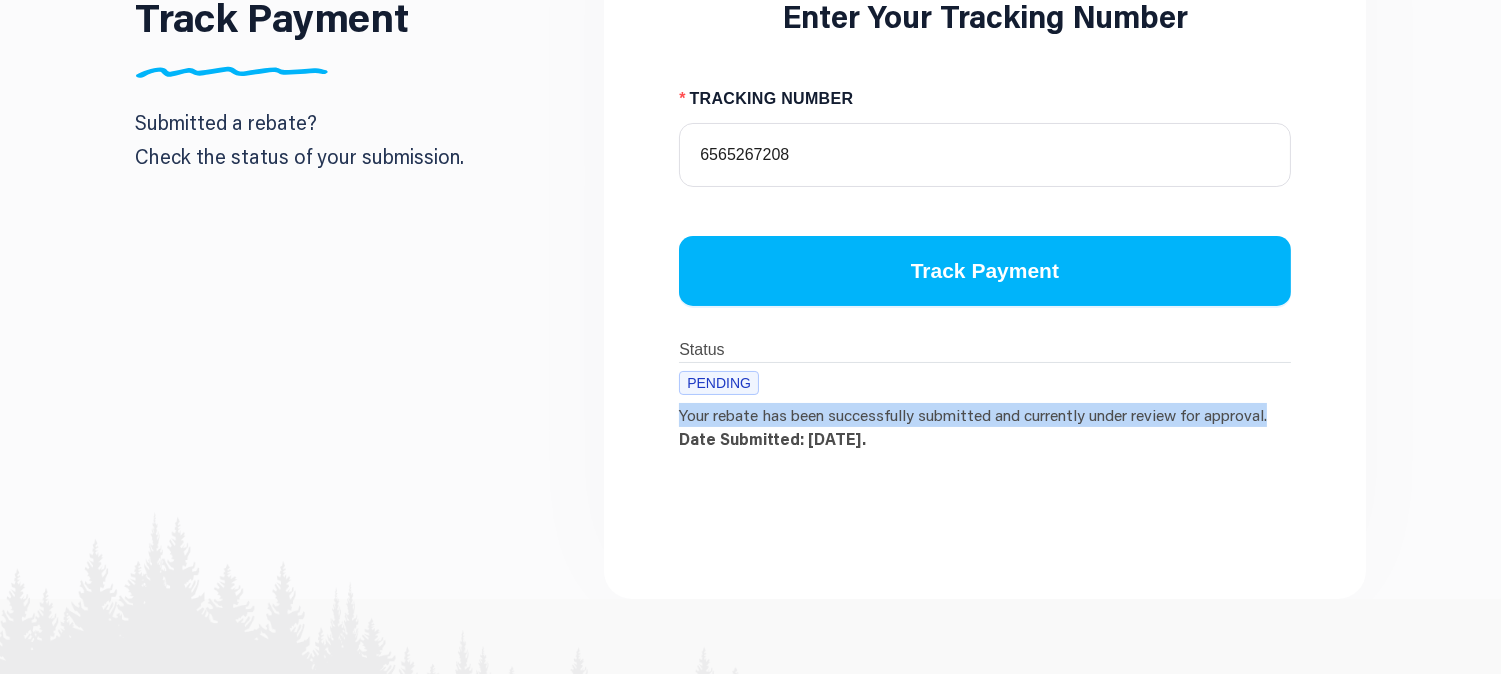 drag, startPoint x: 675, startPoint y: 412, endPoint x: 1284, endPoint y: 418, distance: 609.02954 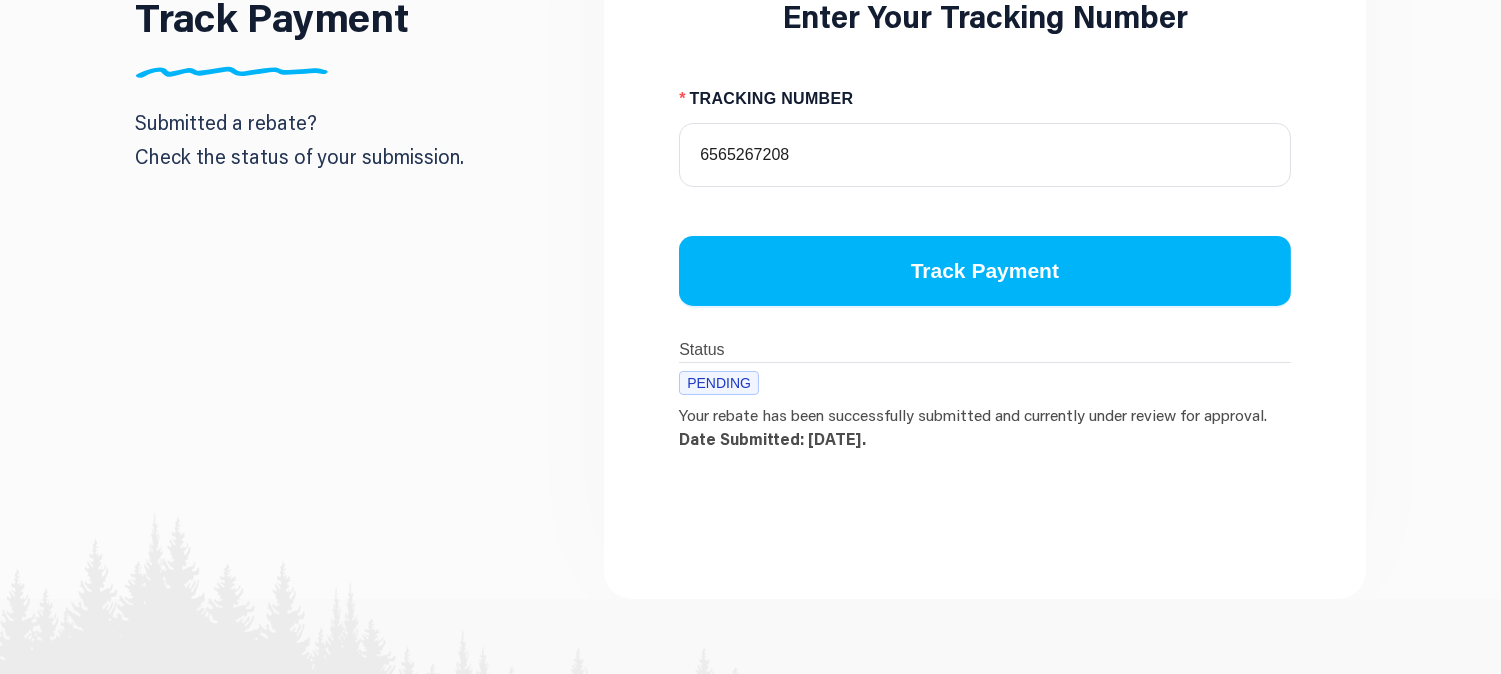 click on "Enter Your Tracking Number TRACKING NUMBER 6565267208 Track Payment Status PENDING Your rebate has been successfully submitted and currently under review for approval.   Date Submitted: 06/30/2025." at bounding box center [984, 238] 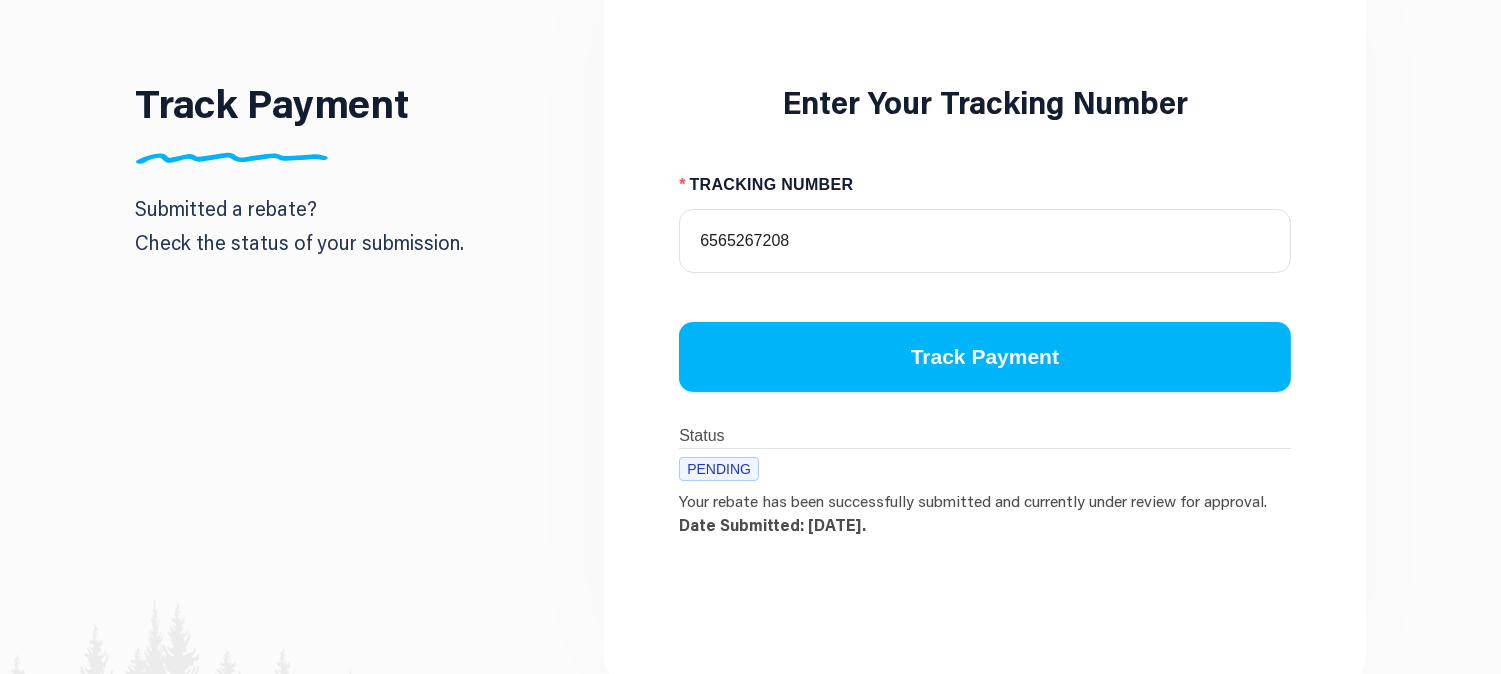 scroll, scrollTop: 0, scrollLeft: 0, axis: both 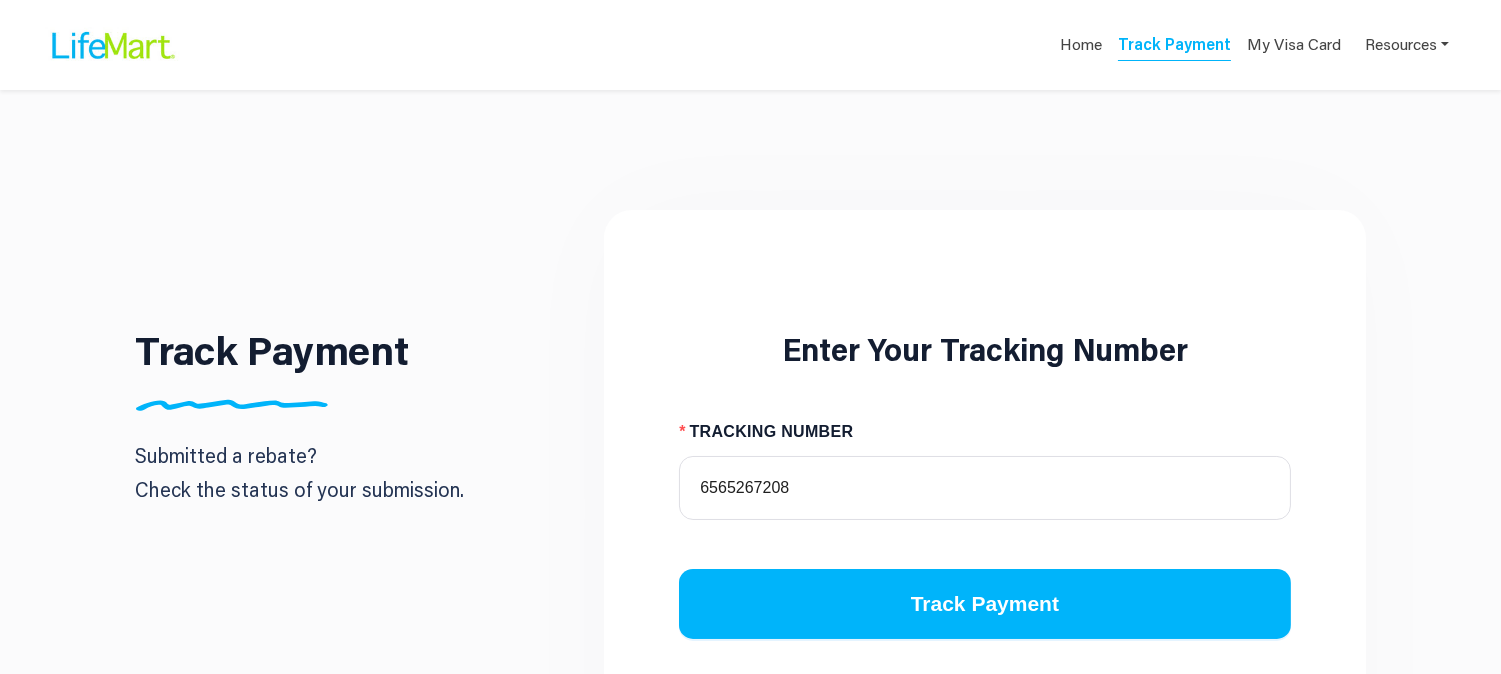 click on "Home Track Payment My Visa Card Resources" at bounding box center [837, 44] 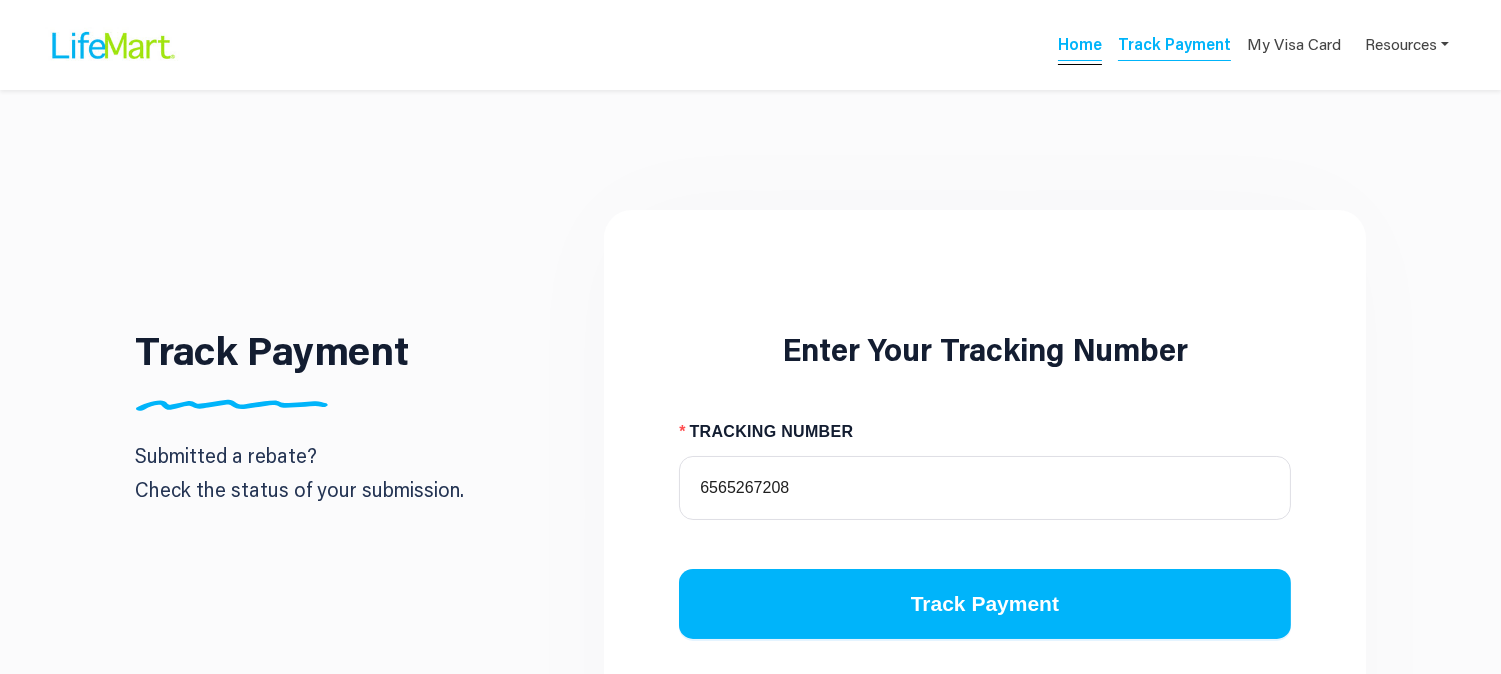 click on "Home" at bounding box center (1080, 47) 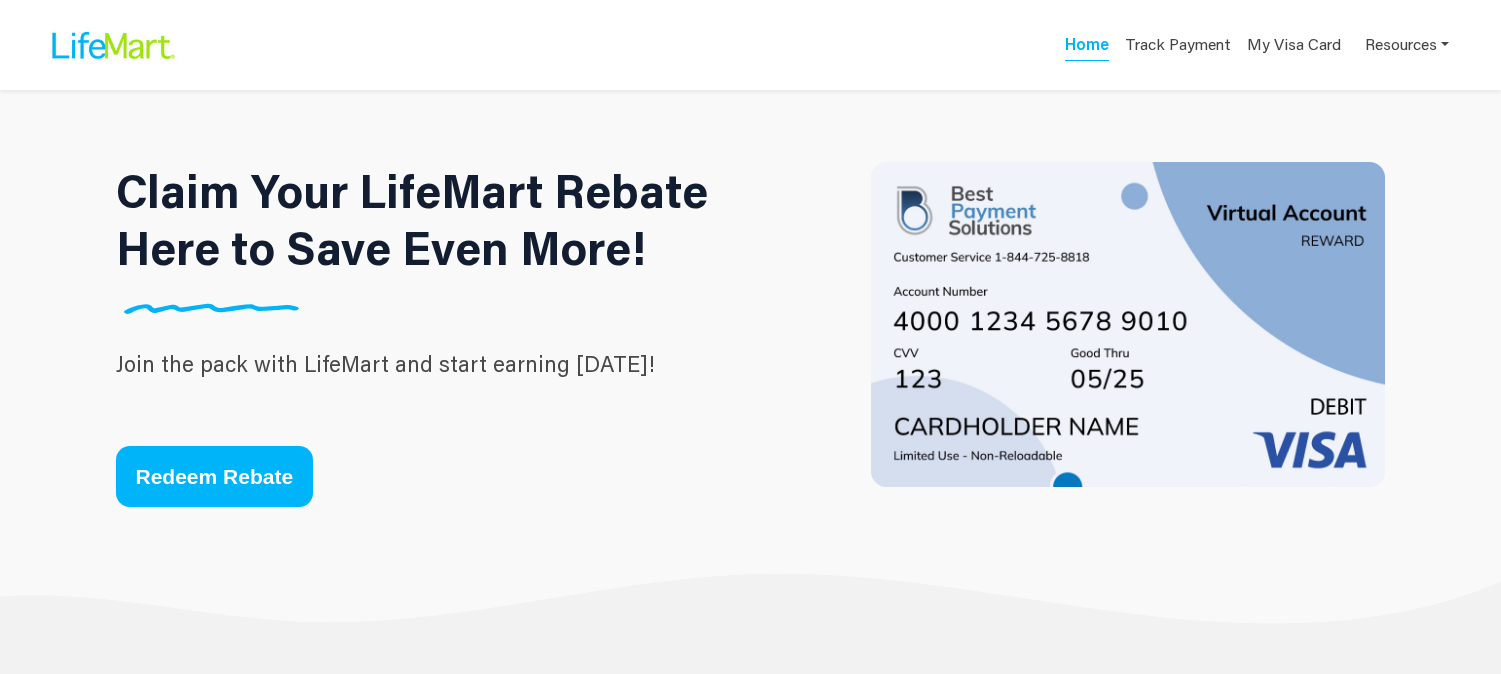 scroll, scrollTop: 0, scrollLeft: 0, axis: both 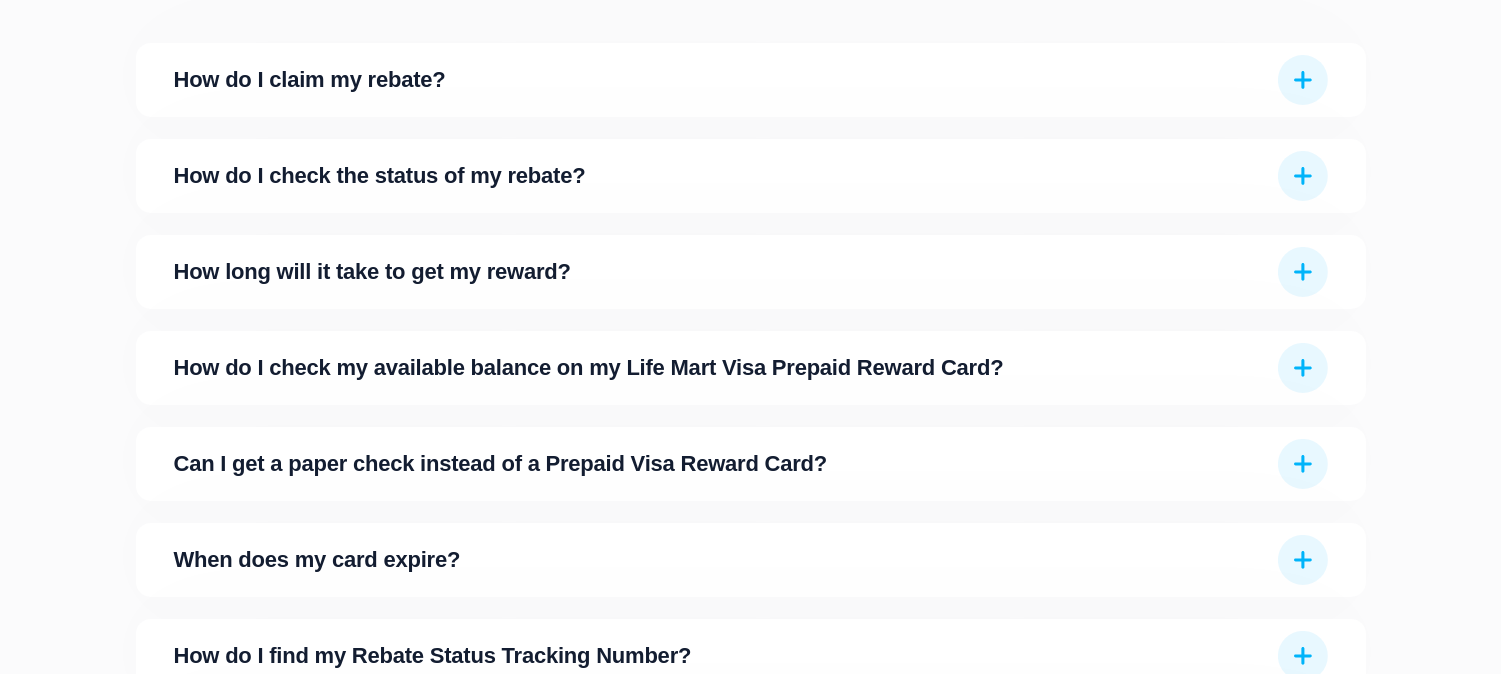 click on "How do I check the status of my rebate?" at bounding box center (720, 176) 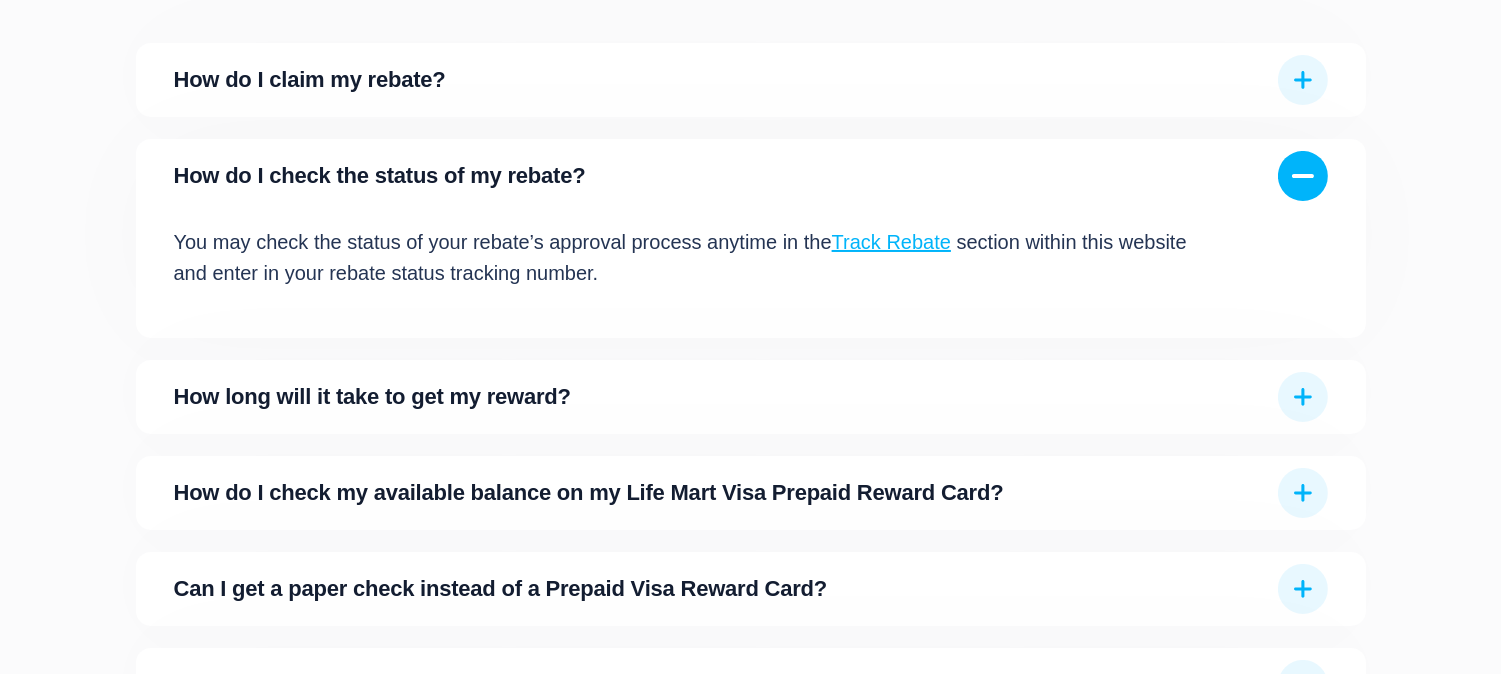 click on "Track Rebate" at bounding box center [891, 242] 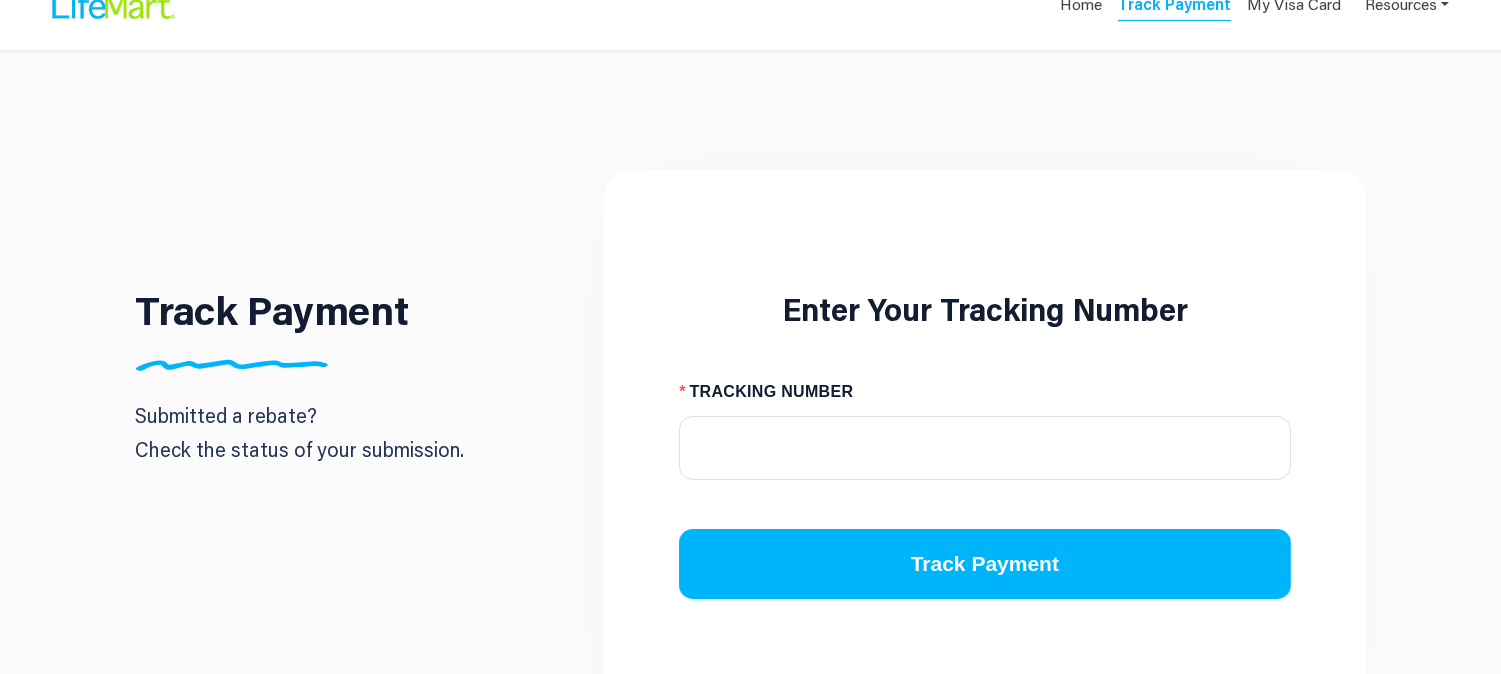 scroll, scrollTop: 0, scrollLeft: 0, axis: both 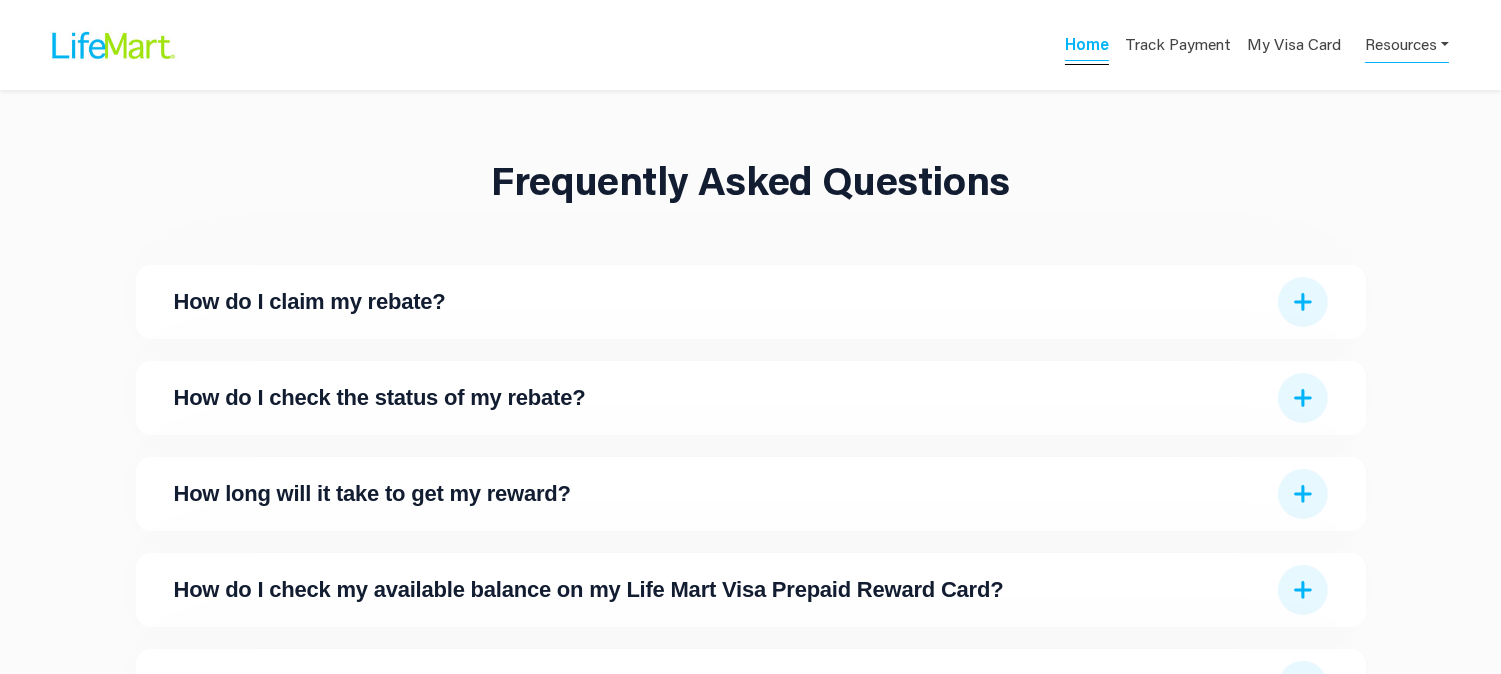 click on "Home" at bounding box center [1087, 47] 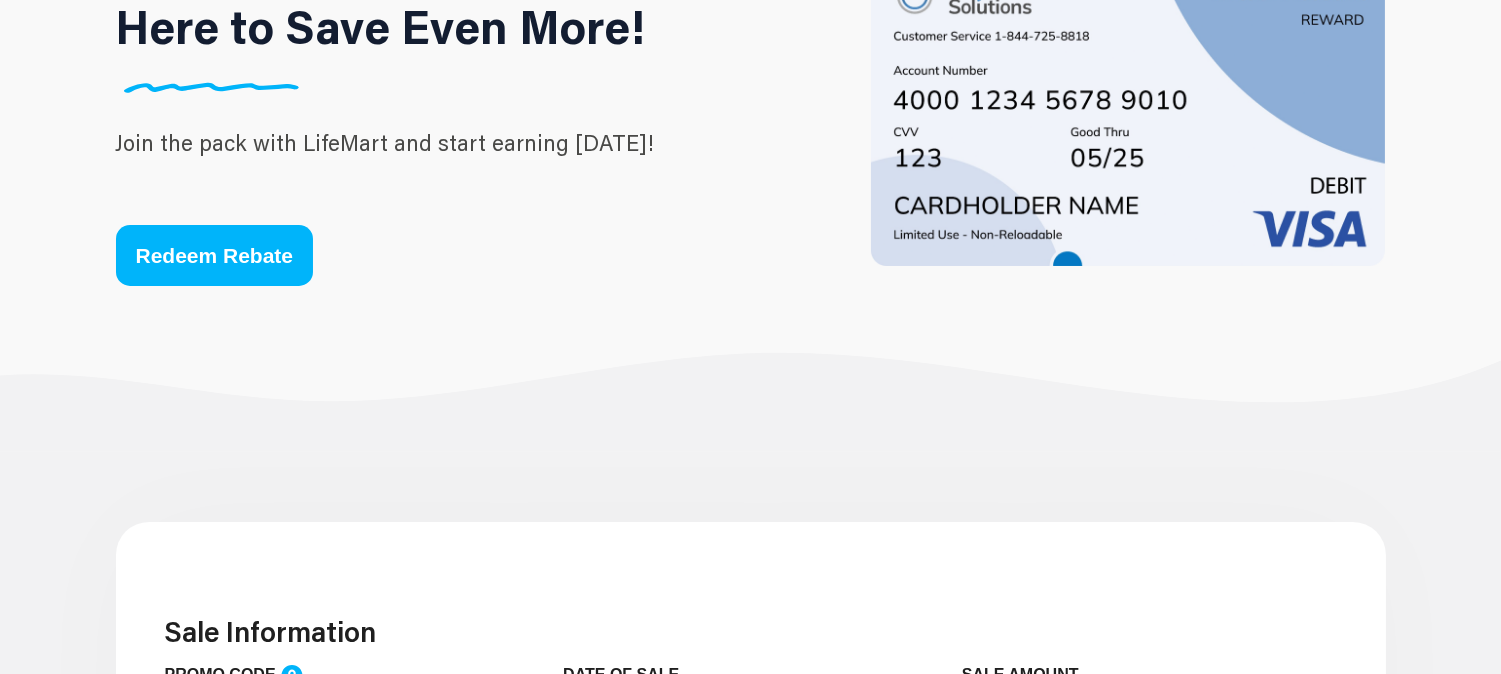 scroll, scrollTop: 222, scrollLeft: 0, axis: vertical 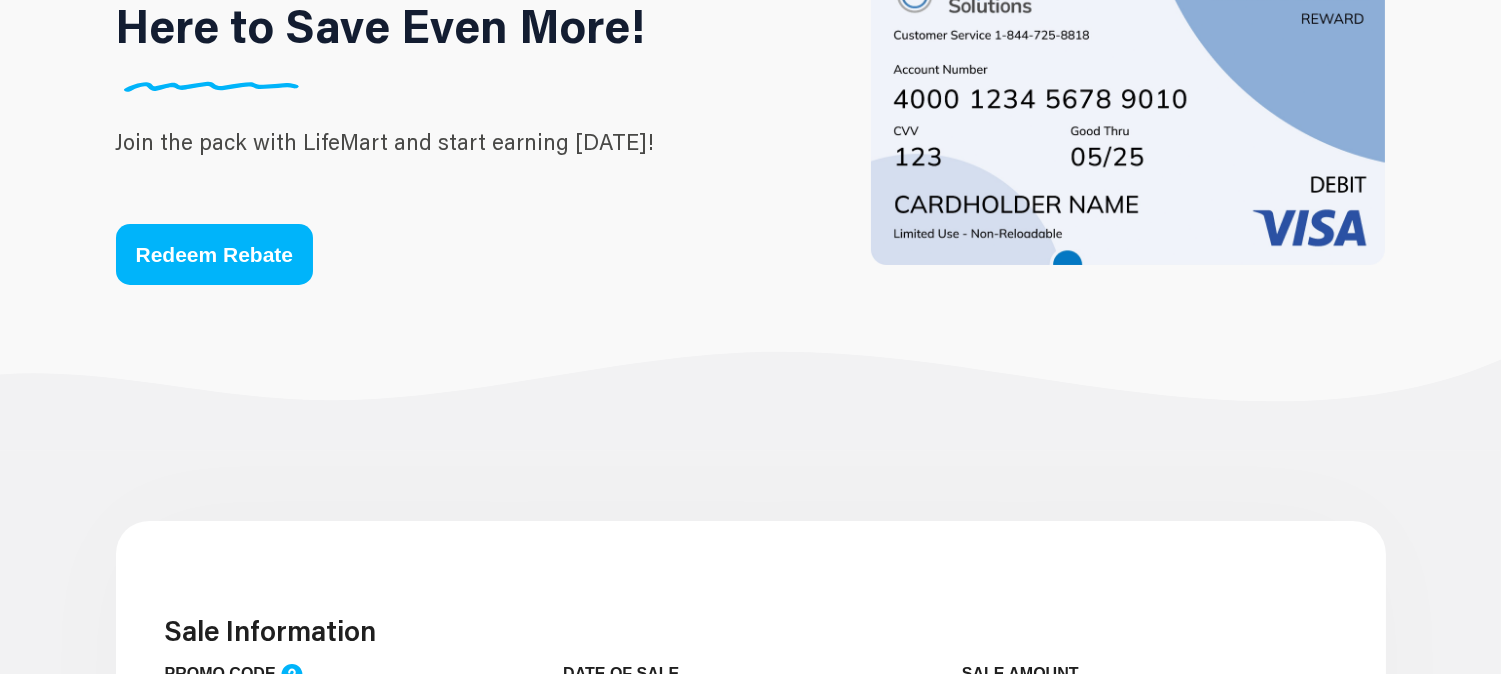 click on "Redeem Rebate" at bounding box center (215, 254) 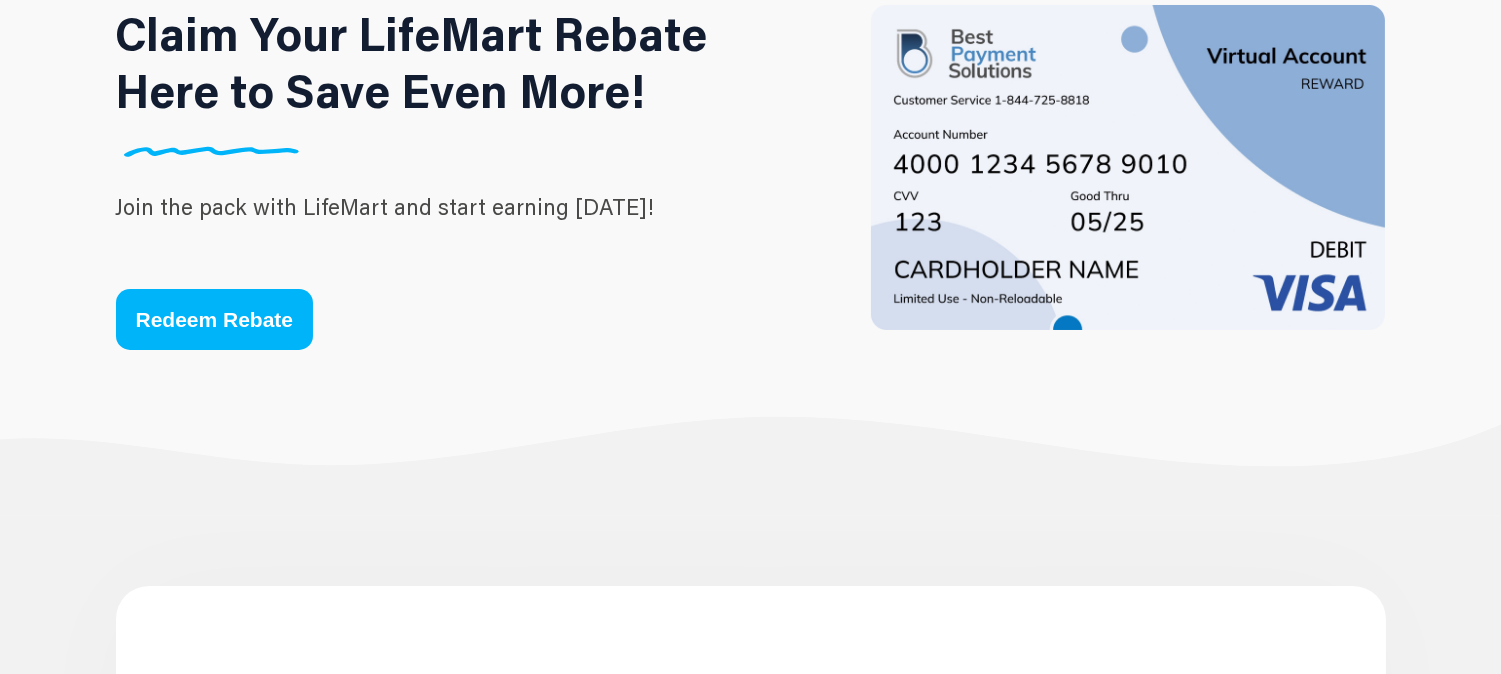scroll, scrollTop: 0, scrollLeft: 0, axis: both 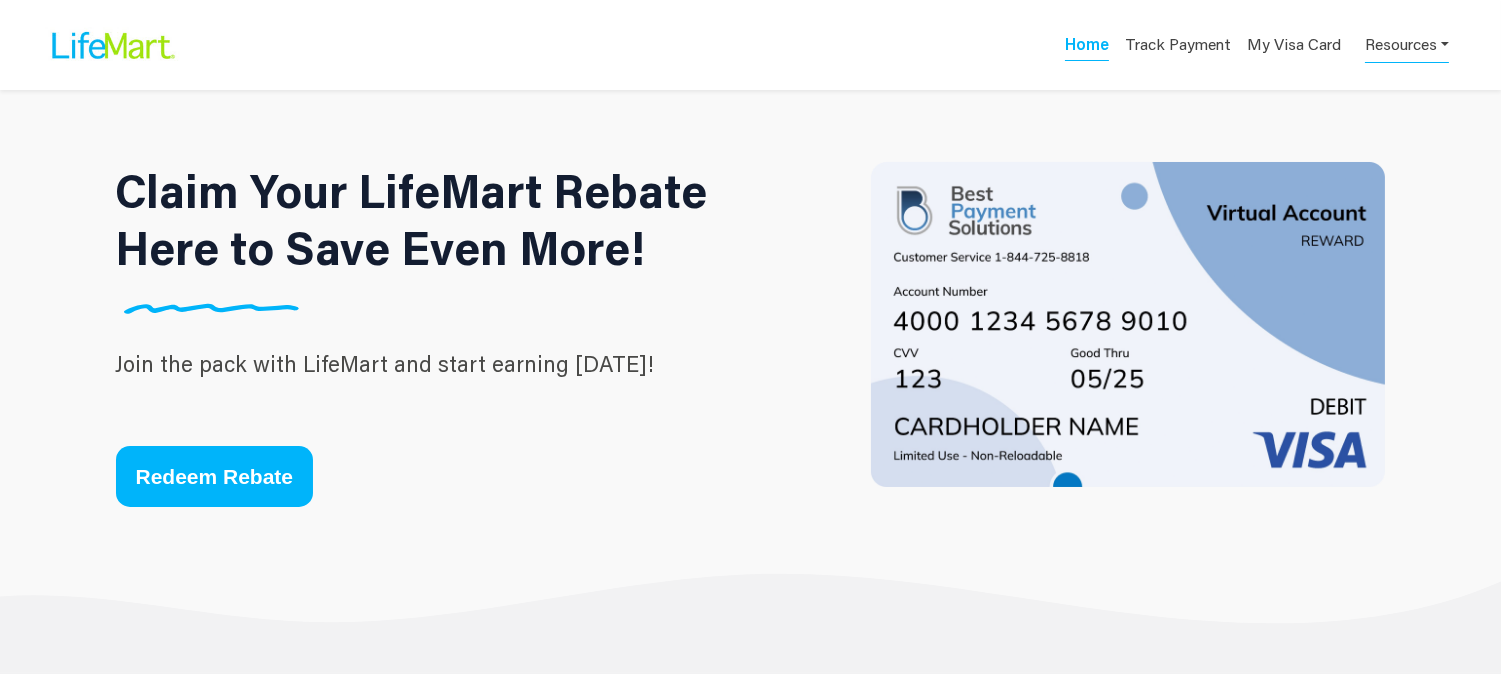 click on "Resources" at bounding box center (1407, 43) 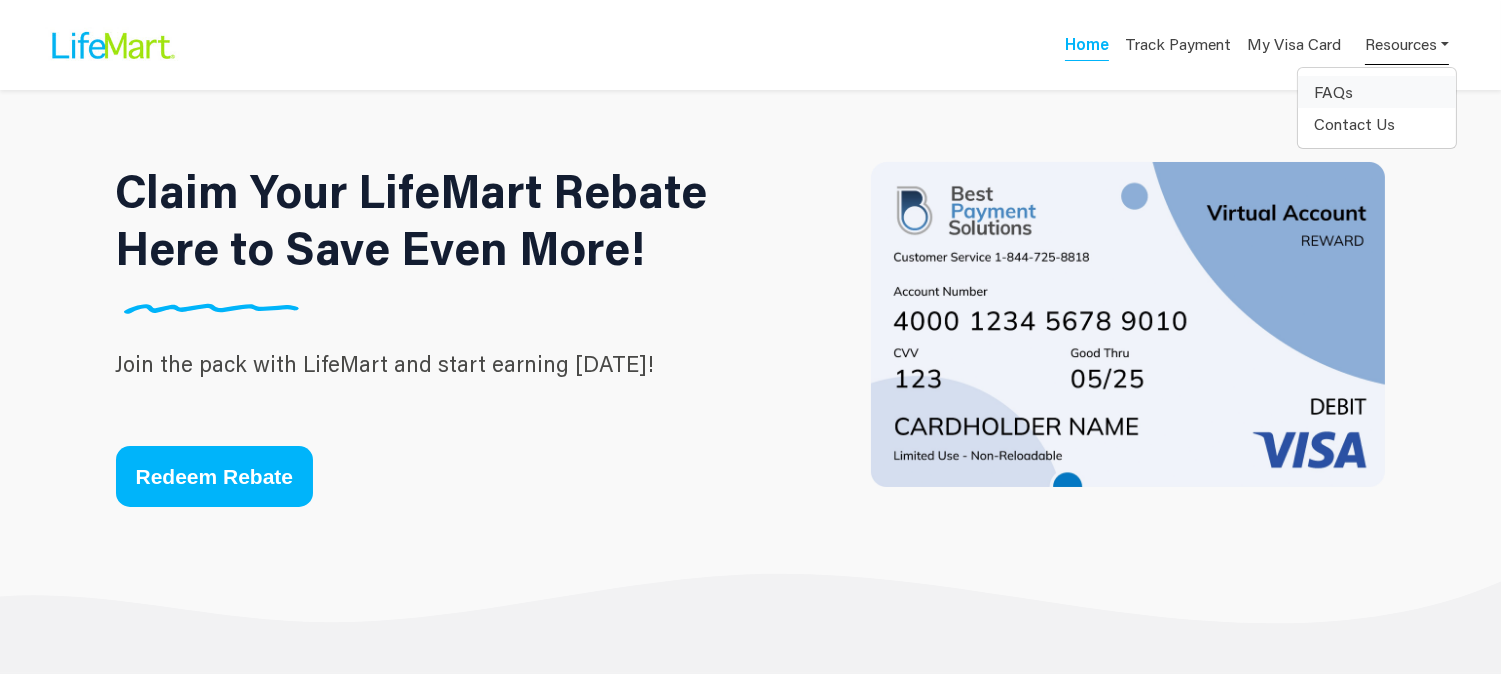 click on "FAQs" at bounding box center (1377, 92) 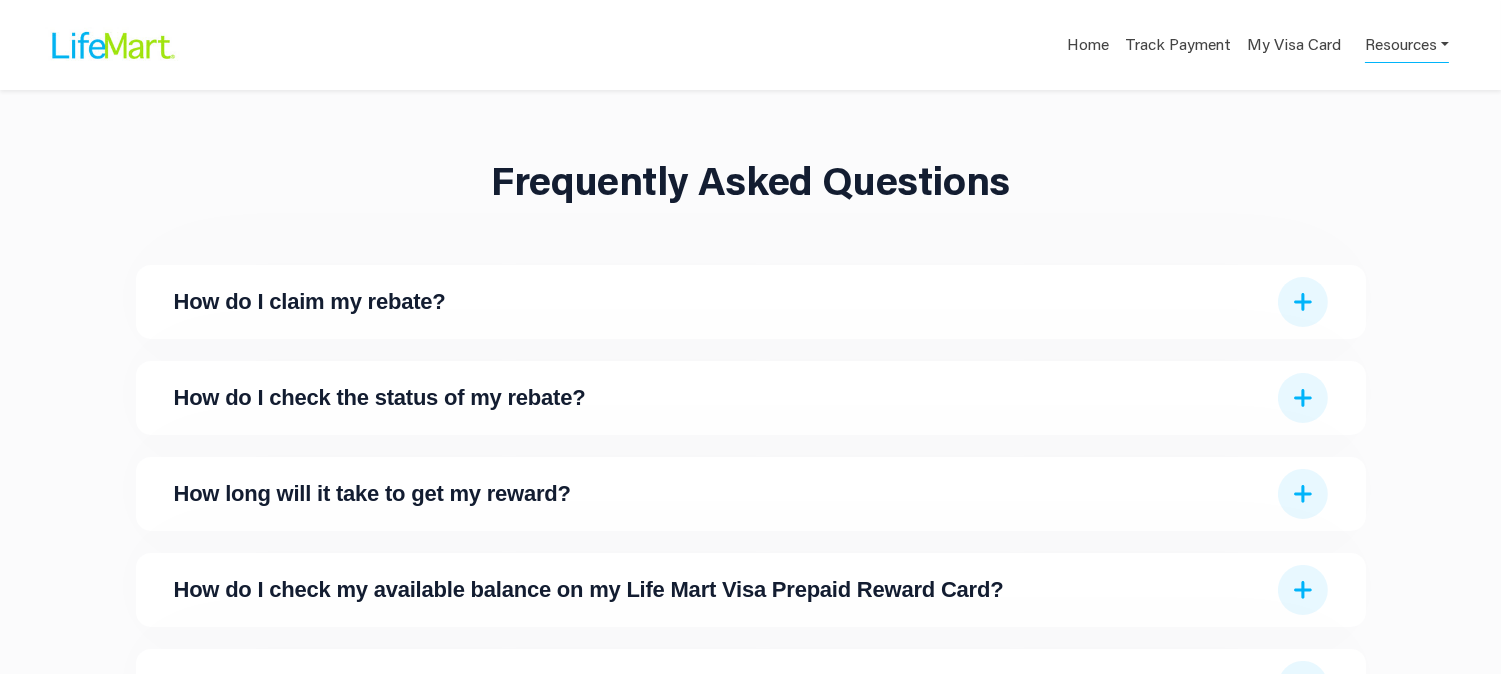 click on "How do I check the status of my rebate?" at bounding box center [720, 398] 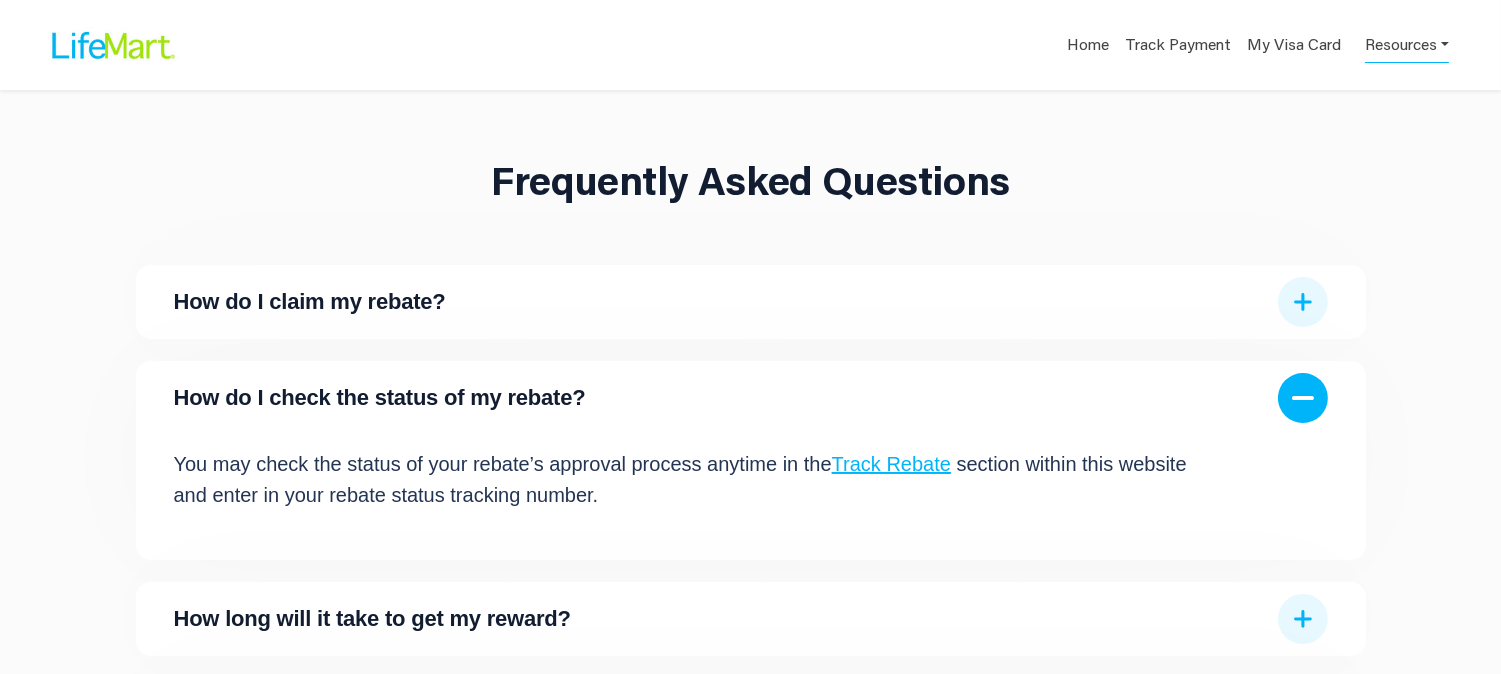 scroll, scrollTop: 222, scrollLeft: 0, axis: vertical 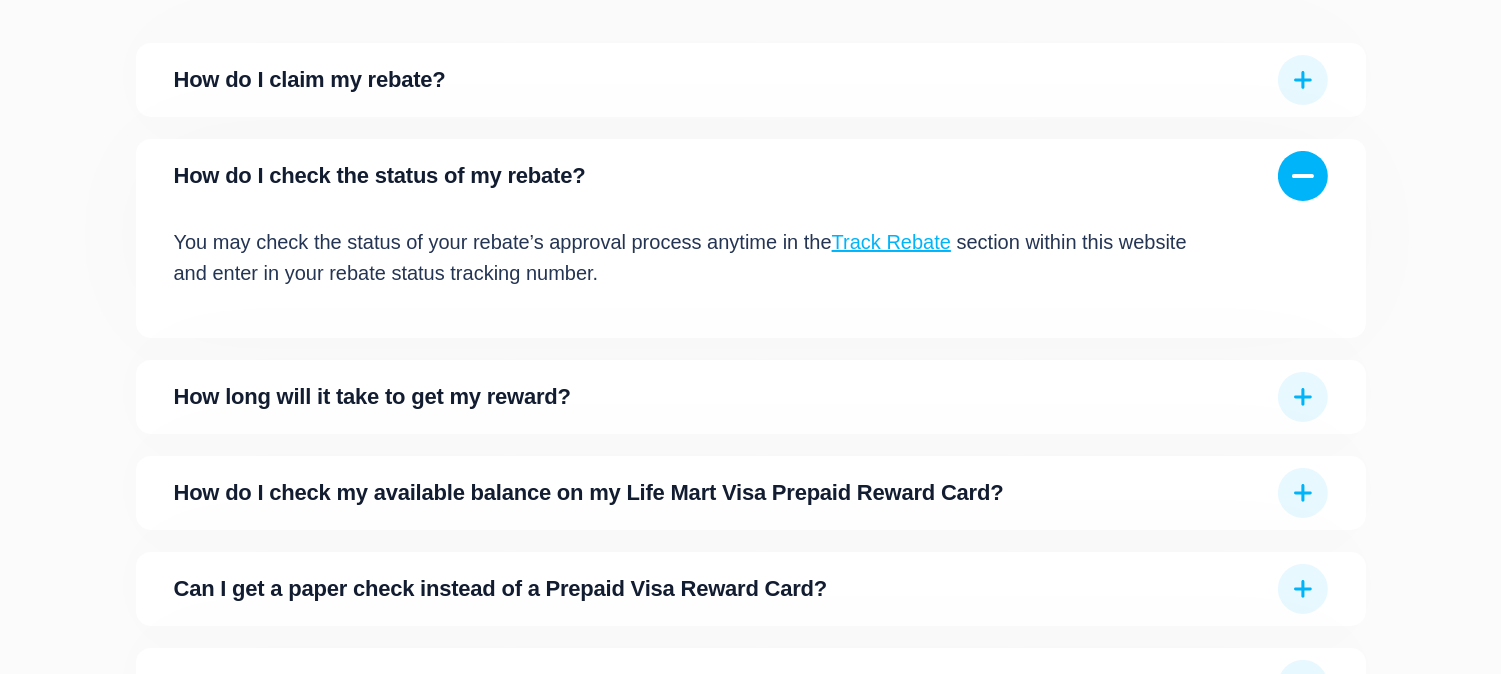 click on "Track Rebate" at bounding box center (891, 242) 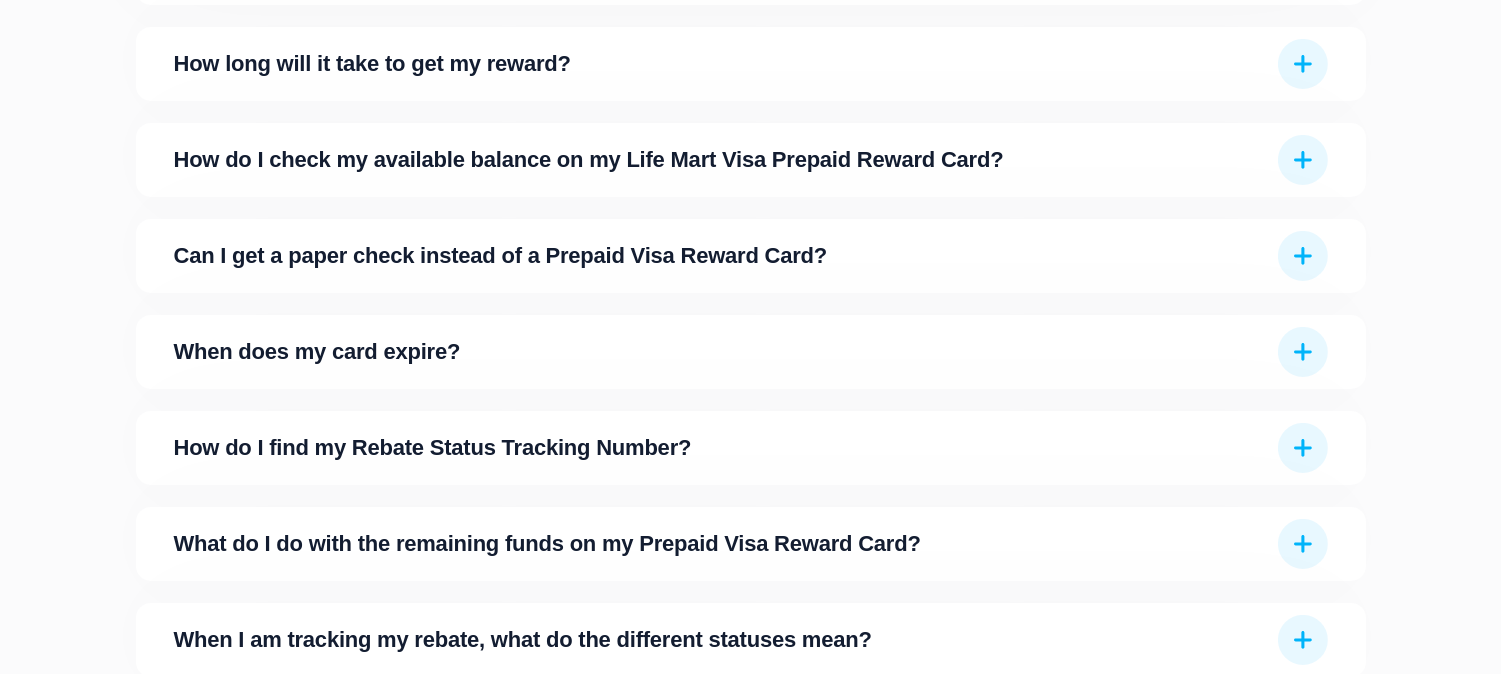 click on "Can I get a paper check instead of a Prepaid Visa Reward Card?" at bounding box center (720, 256) 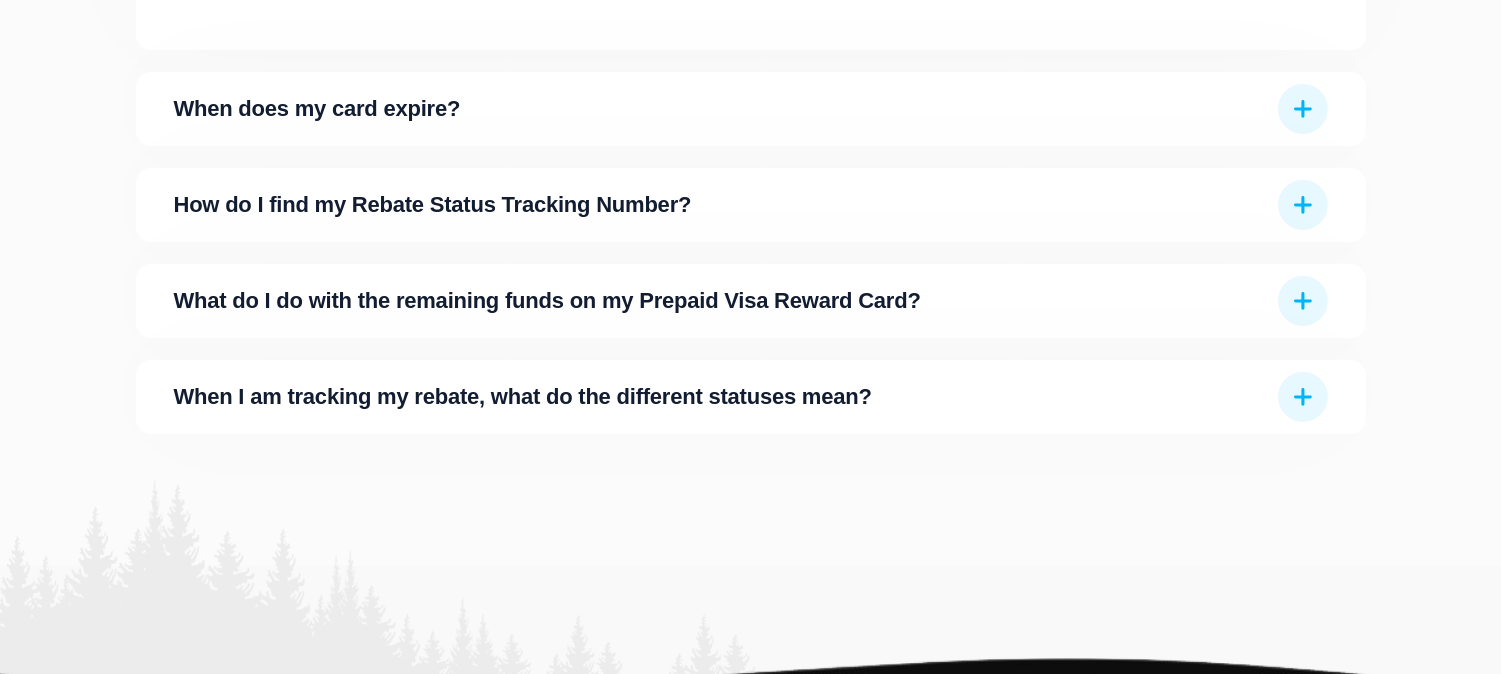 scroll, scrollTop: 1000, scrollLeft: 0, axis: vertical 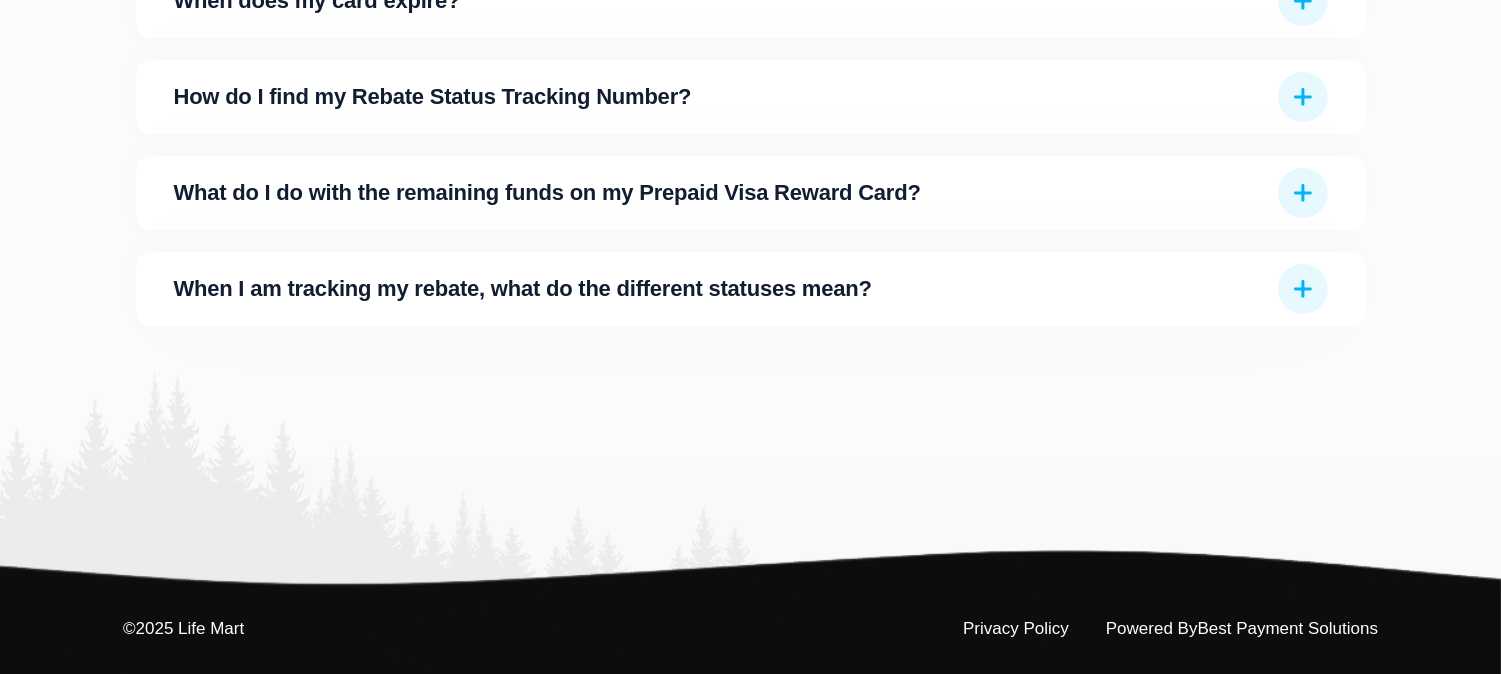 click on "What do I do with the remaining funds on my Prepaid Visa Reward Card?" at bounding box center (720, 193) 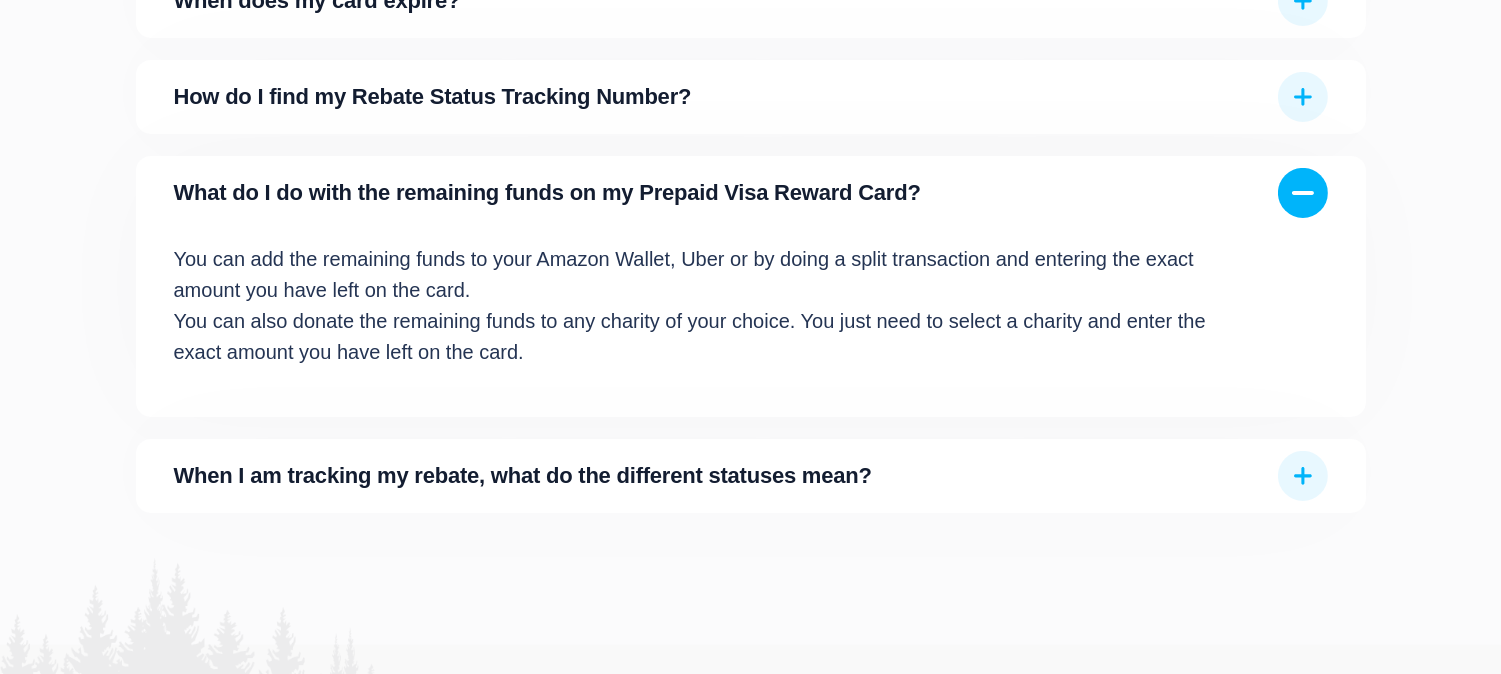 scroll, scrollTop: 888, scrollLeft: 0, axis: vertical 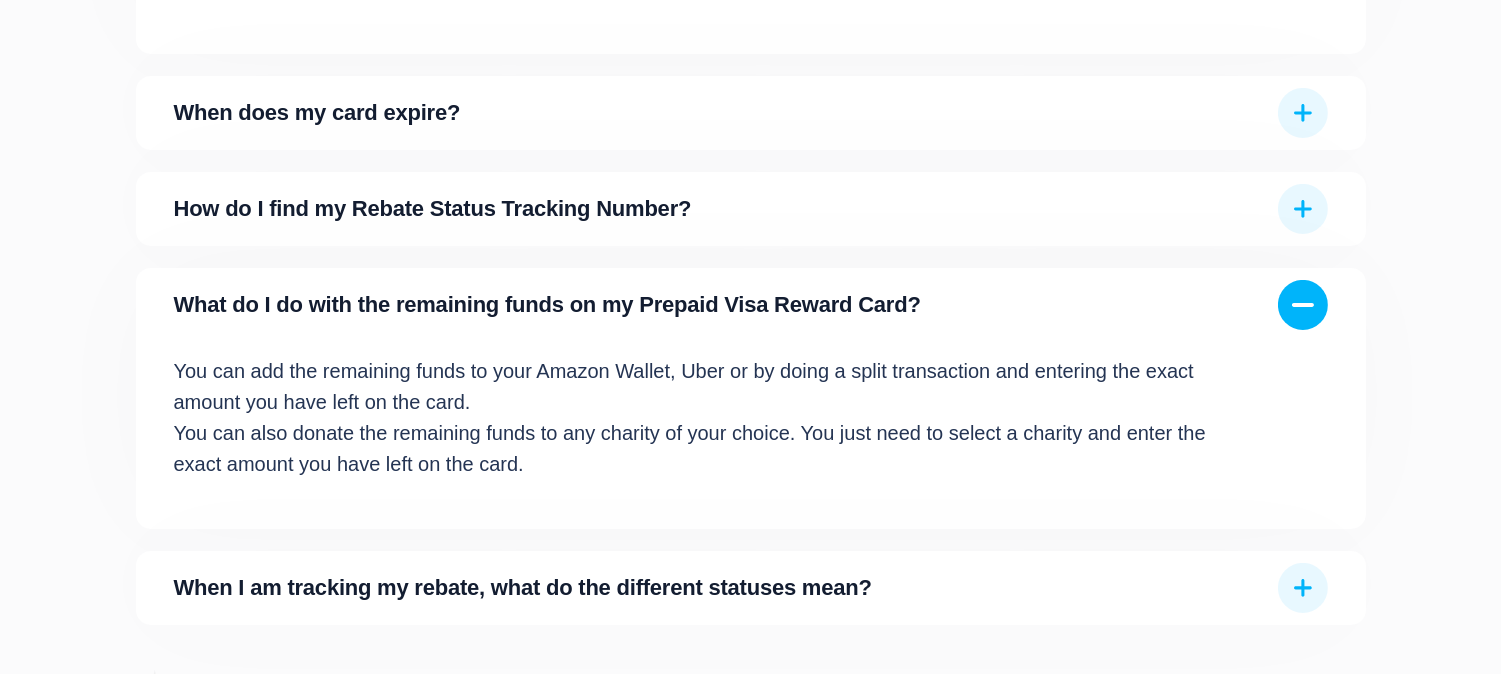 click on "How do I find my Rebate Status Tracking Number?" at bounding box center [720, 209] 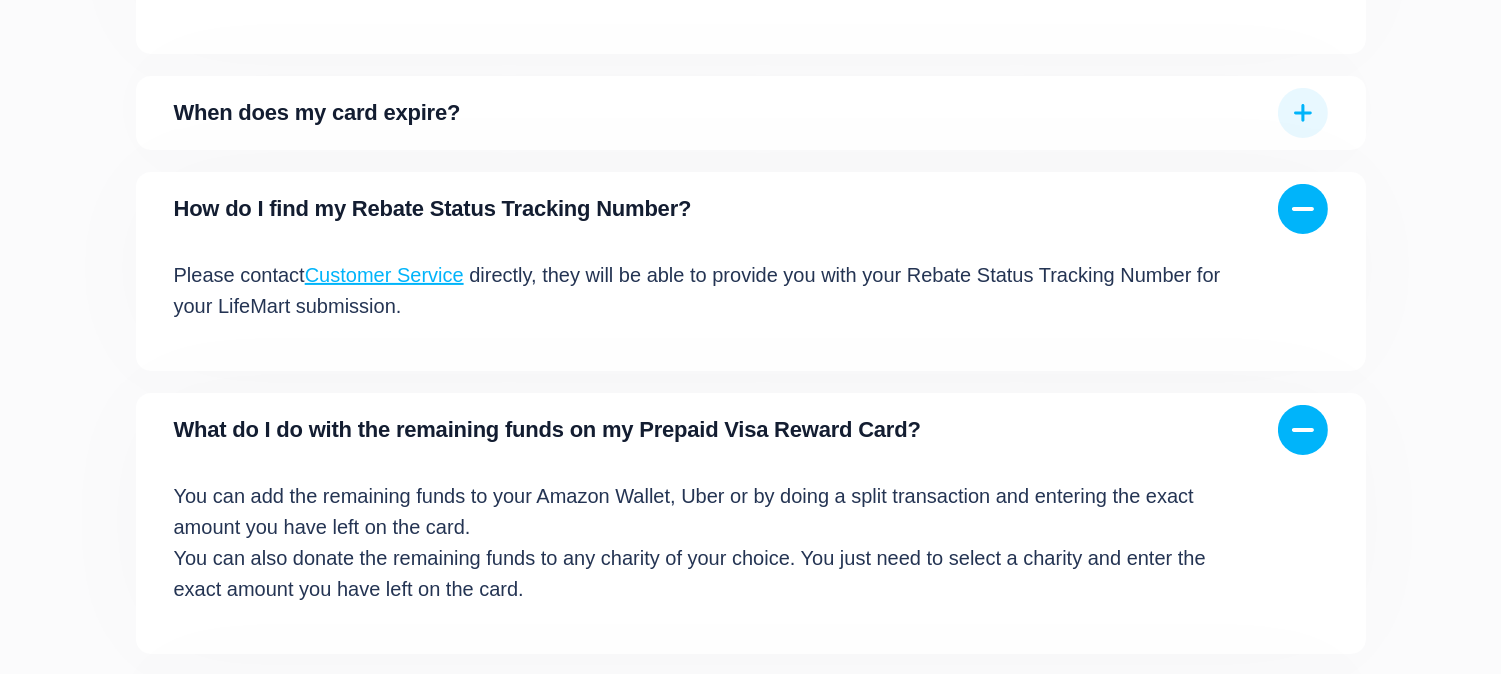 click on "Customer Service" at bounding box center [384, 275] 